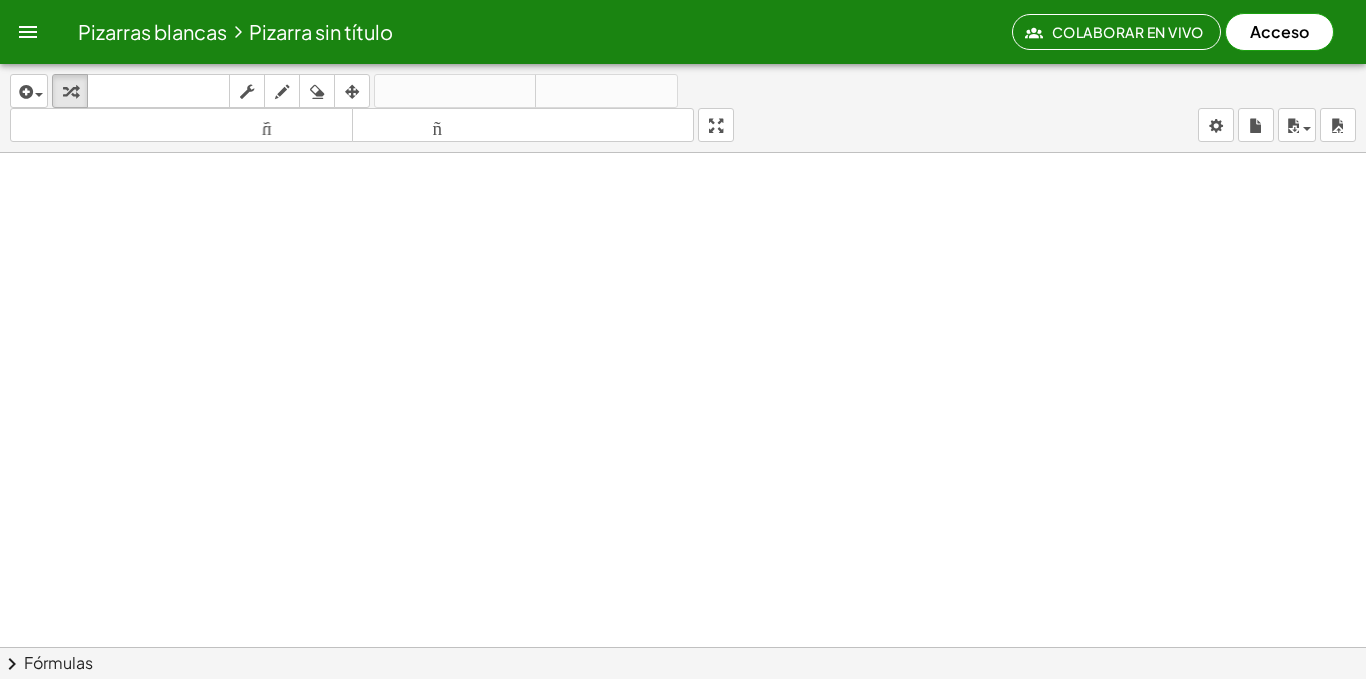 scroll, scrollTop: 0, scrollLeft: 0, axis: both 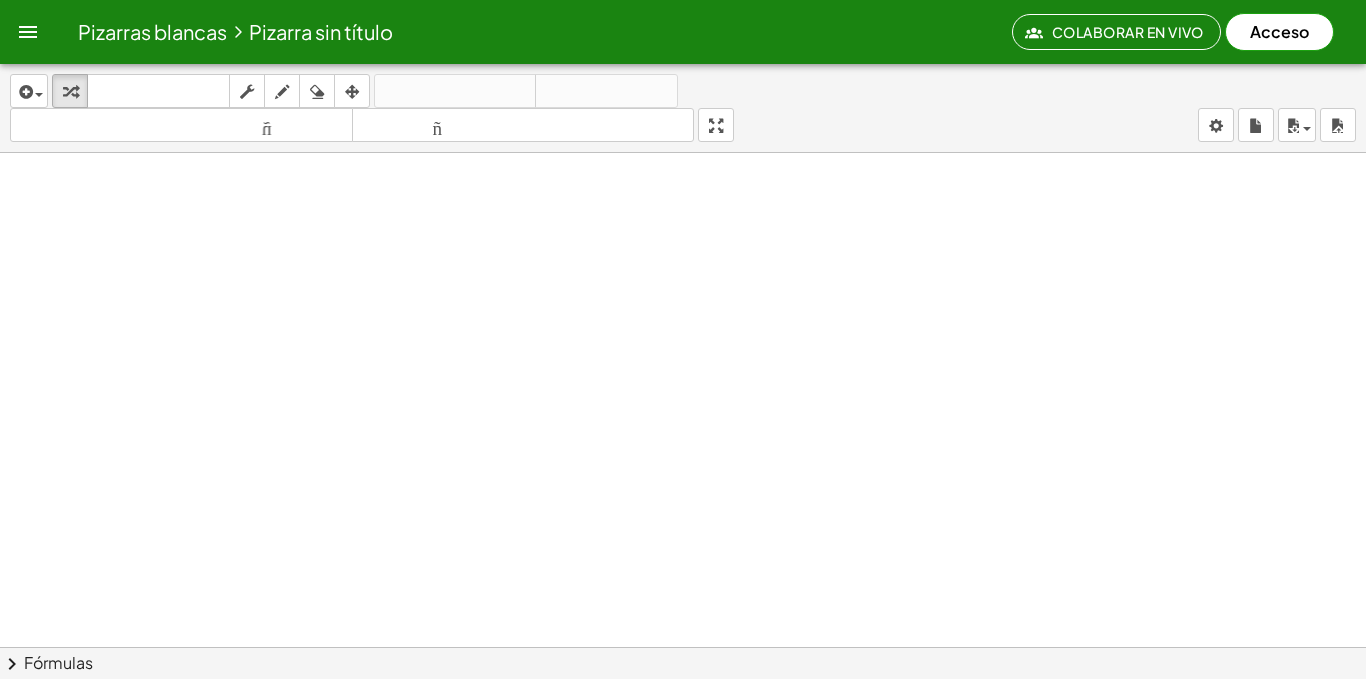 click on "Acceso" at bounding box center [1279, 32] 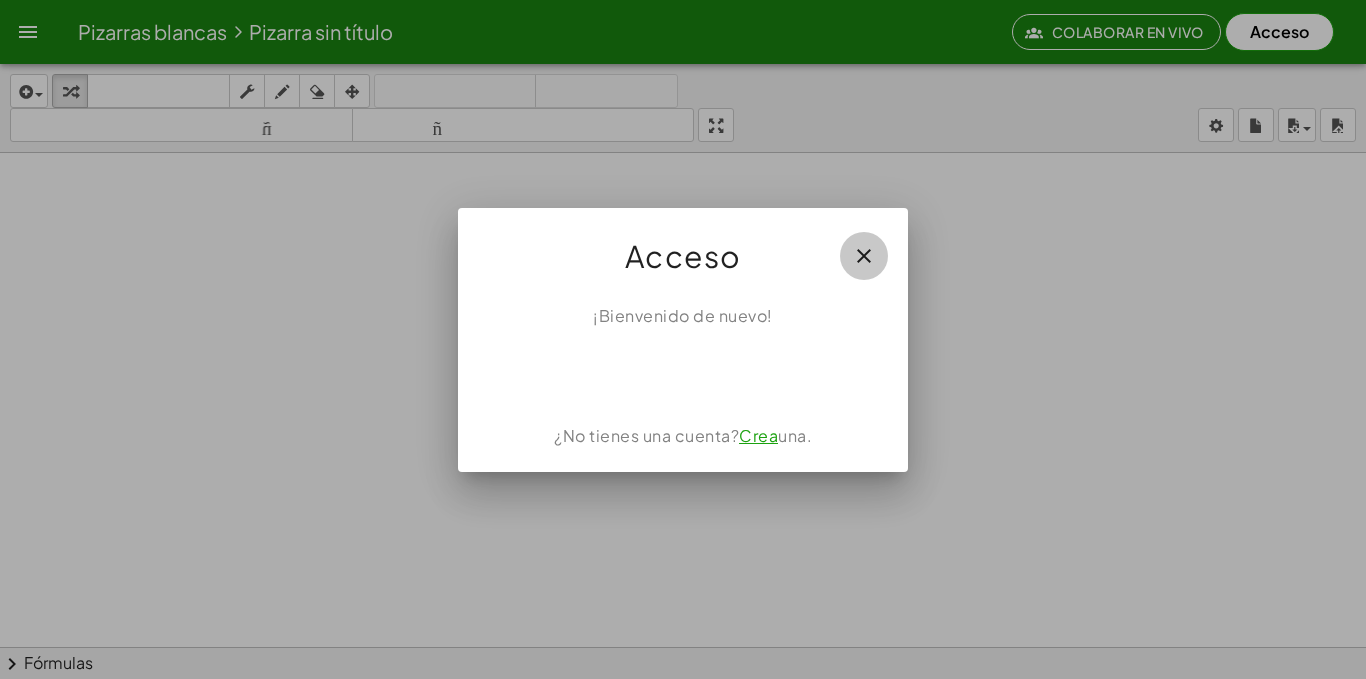 click 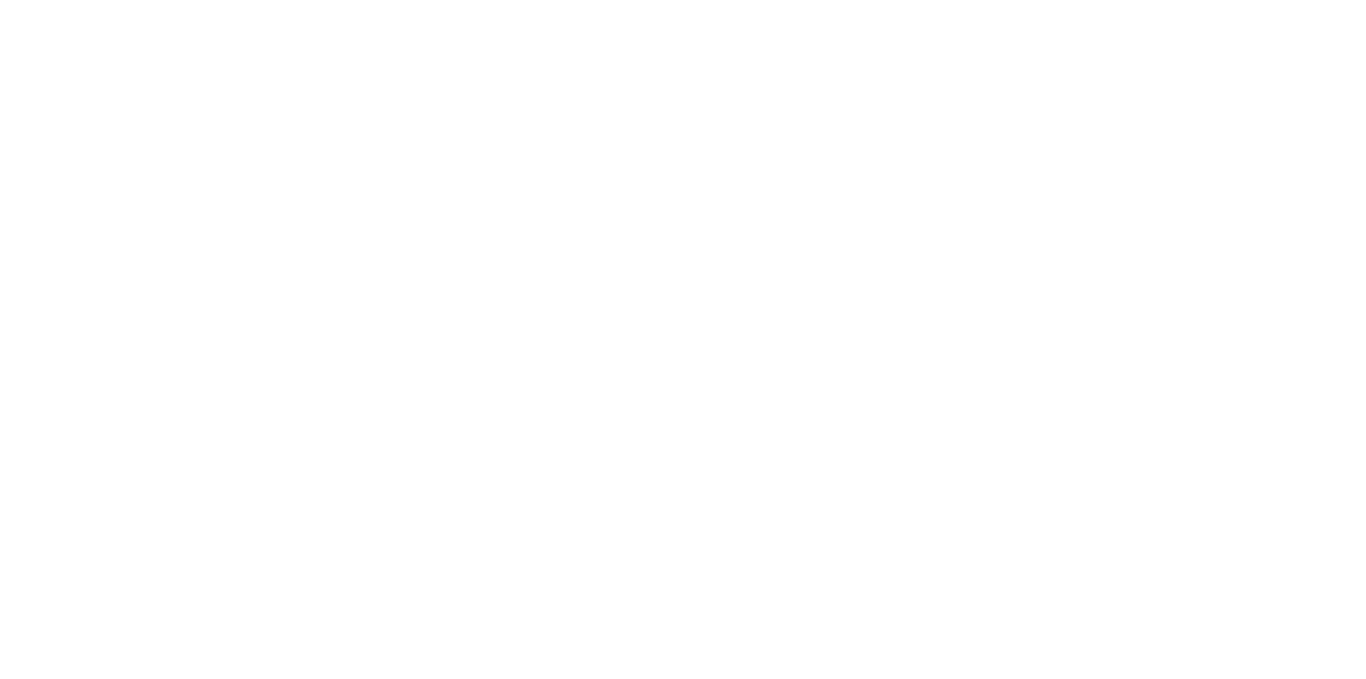 scroll, scrollTop: 0, scrollLeft: 0, axis: both 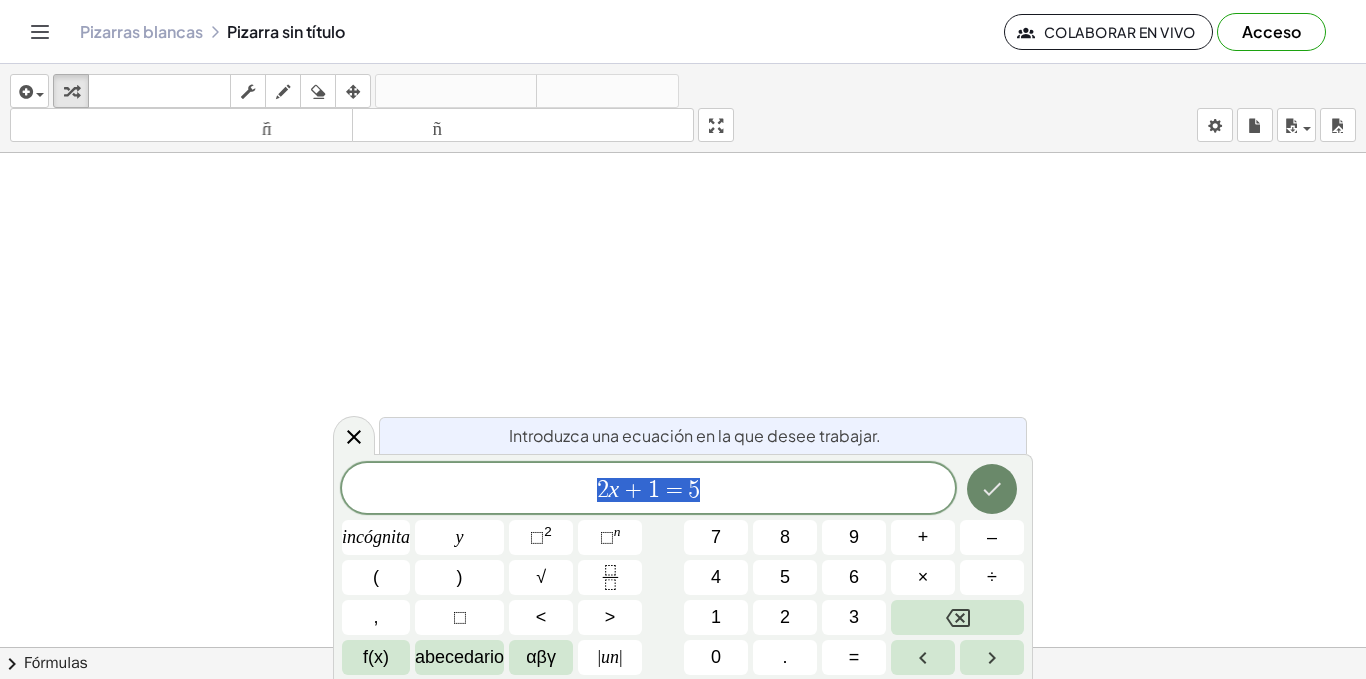 click 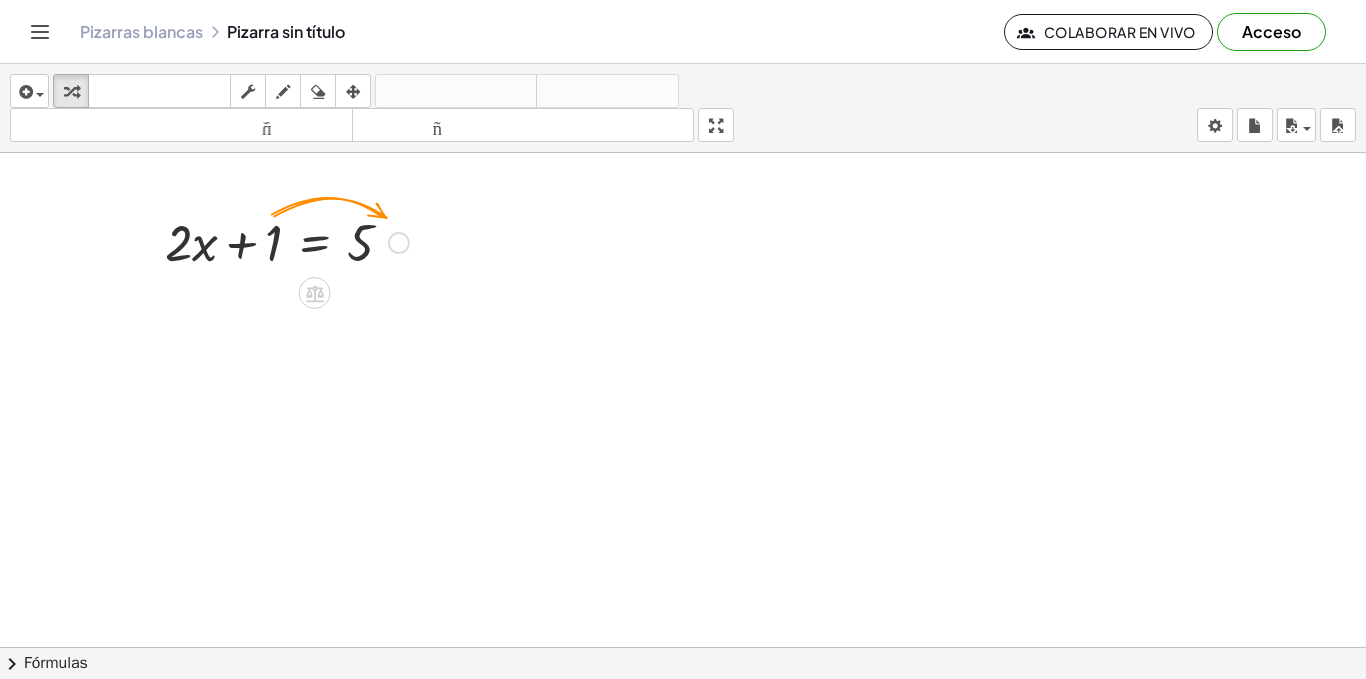 click at bounding box center [287, 241] 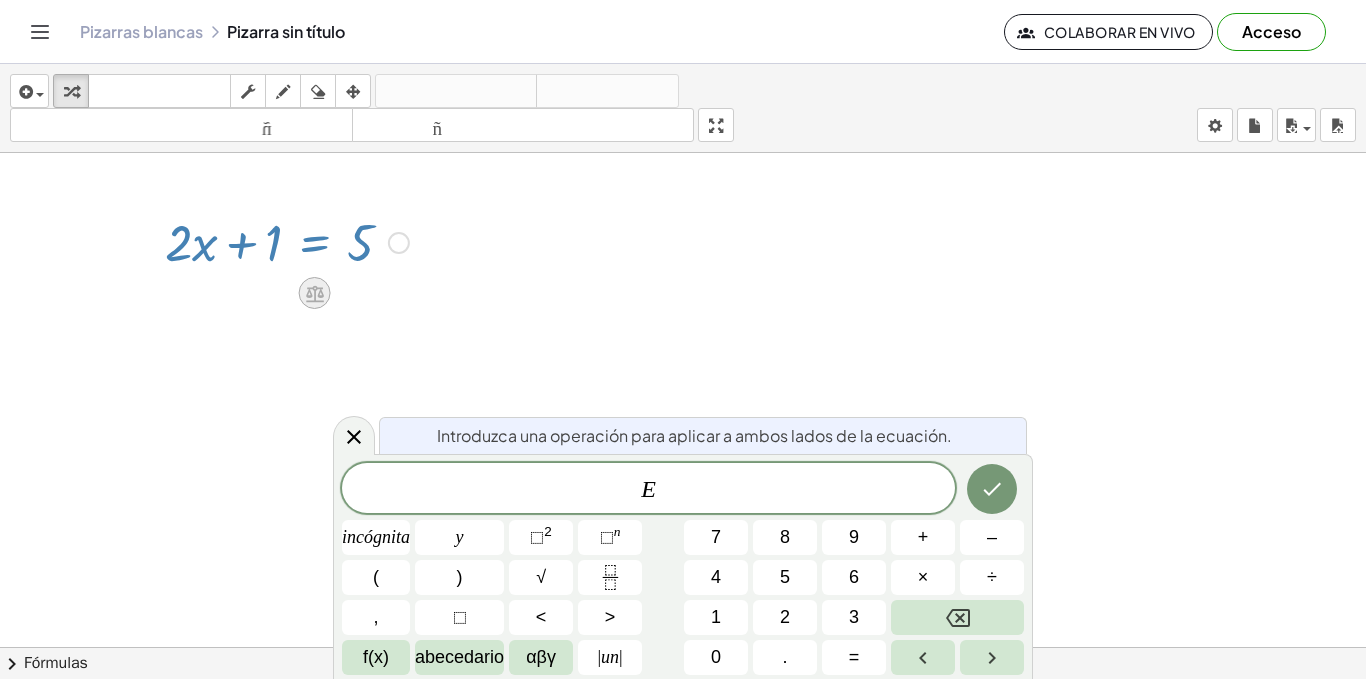 click 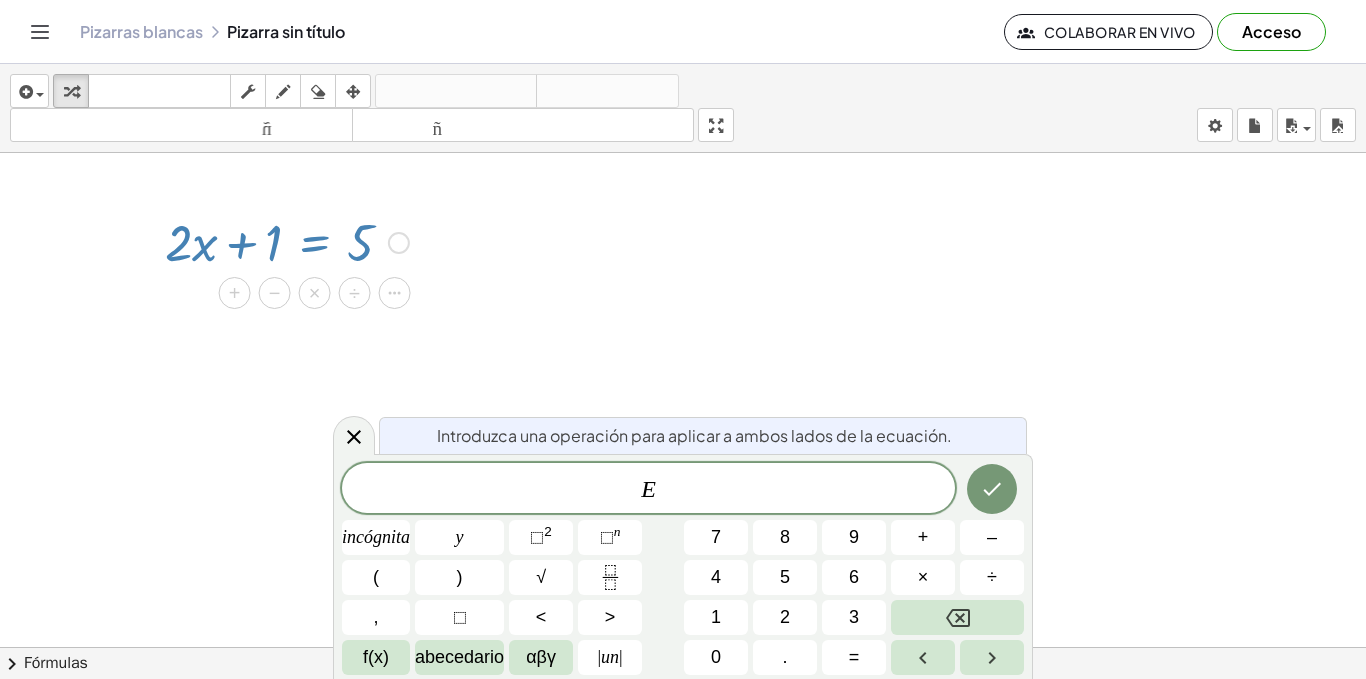 click on "×" at bounding box center [315, 293] 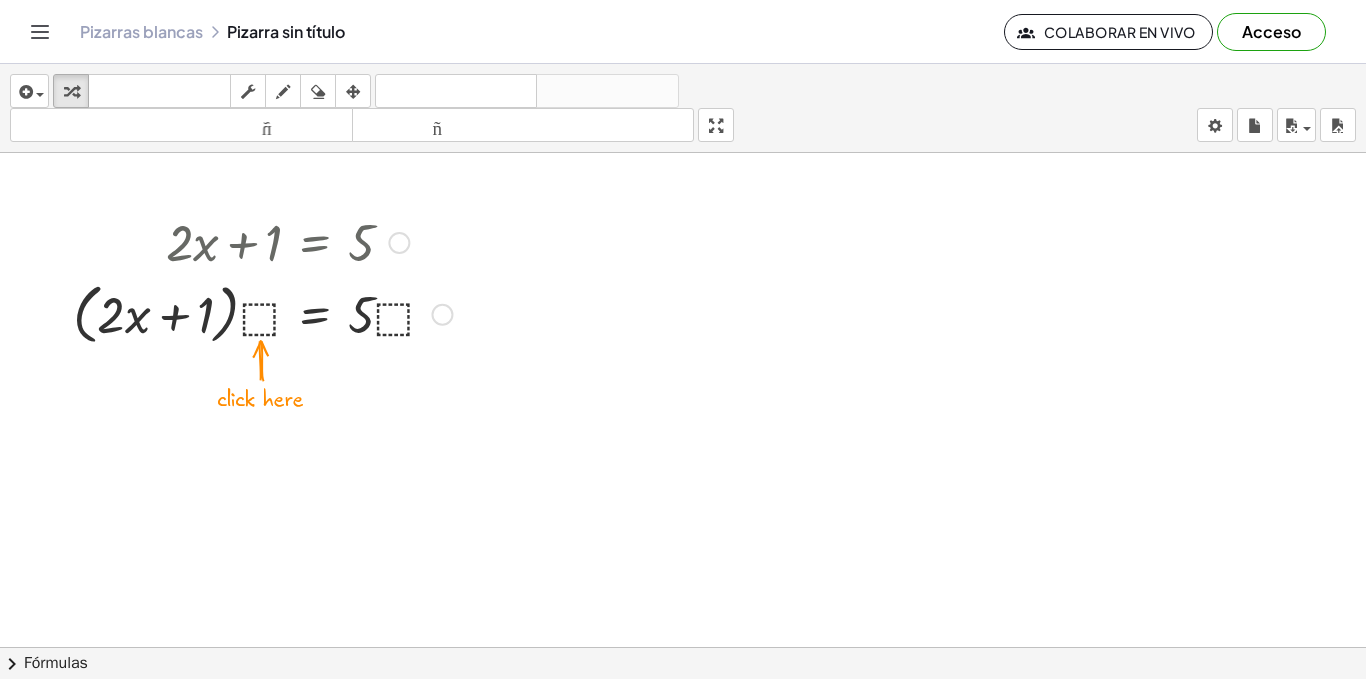 click at bounding box center (262, 313) 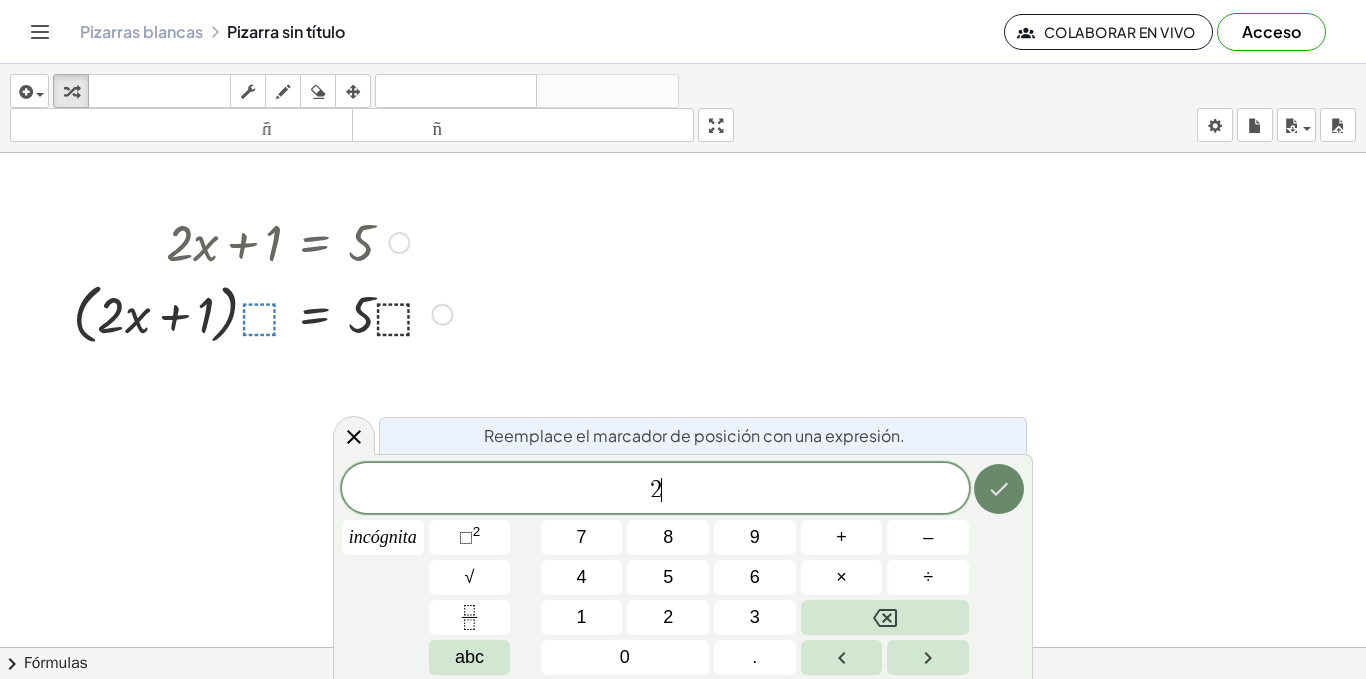 click 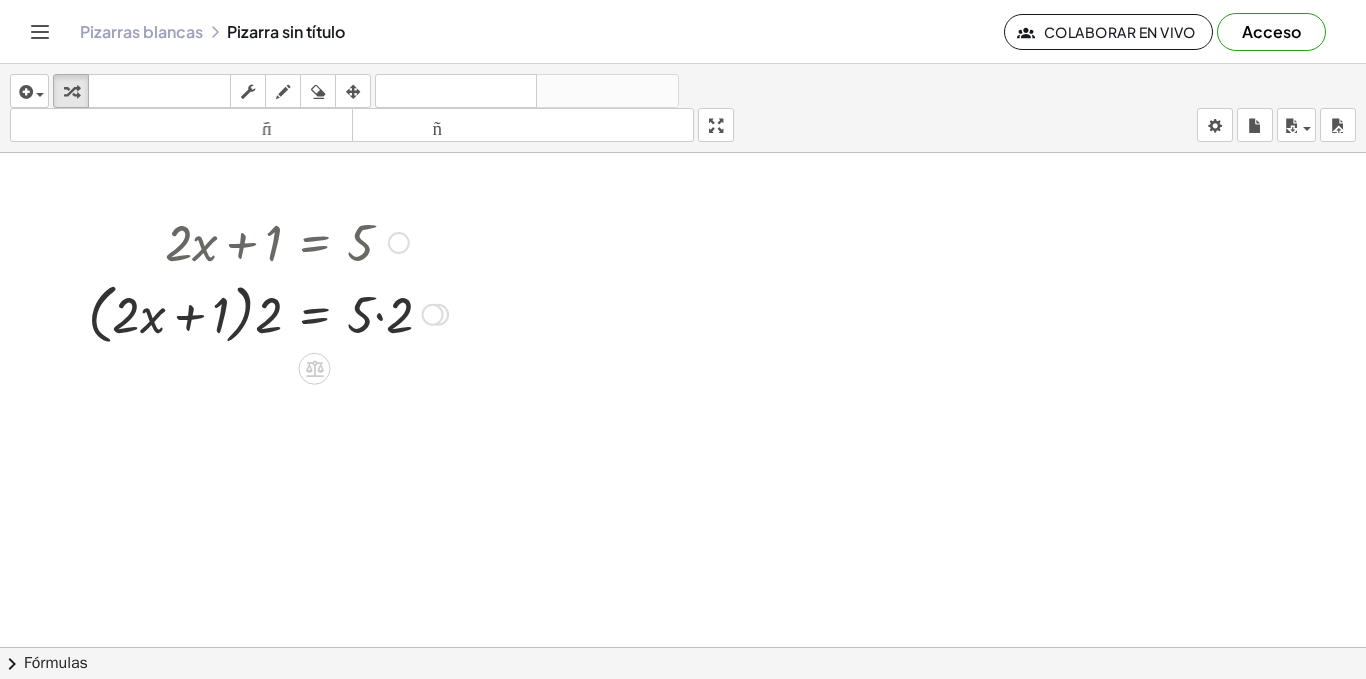 click at bounding box center [268, 313] 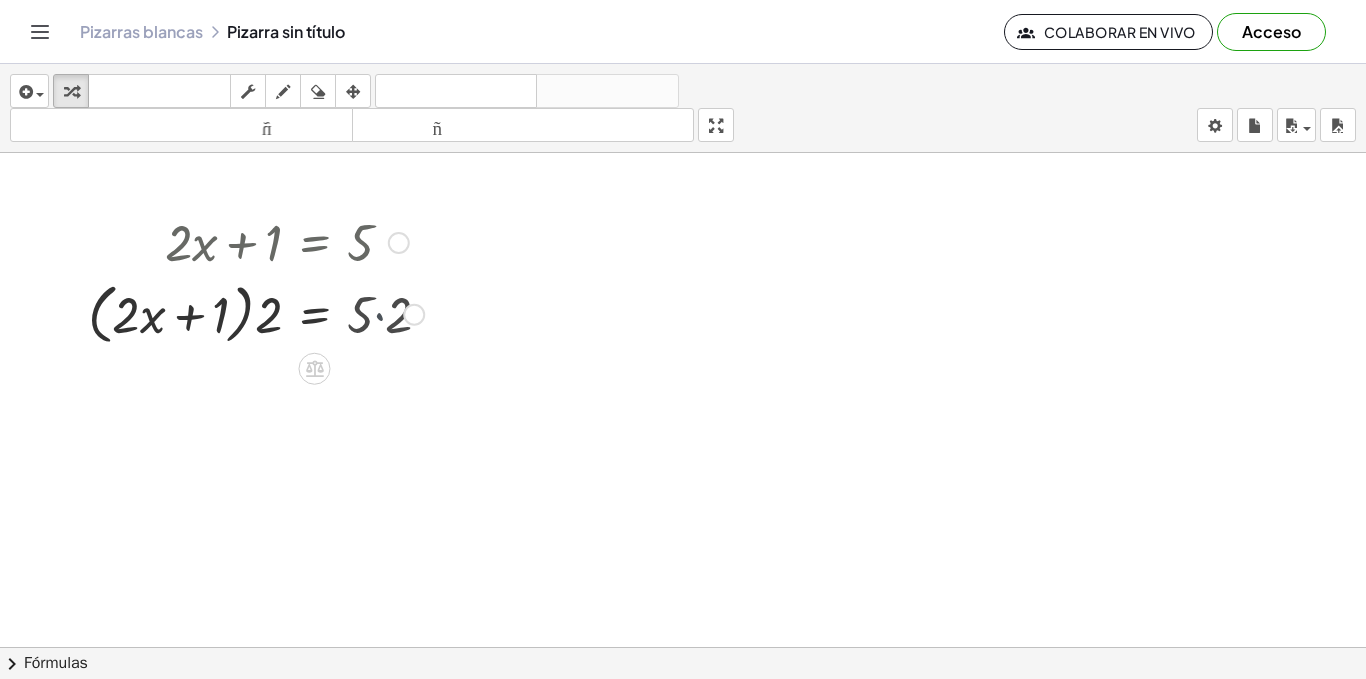 click at bounding box center (256, 313) 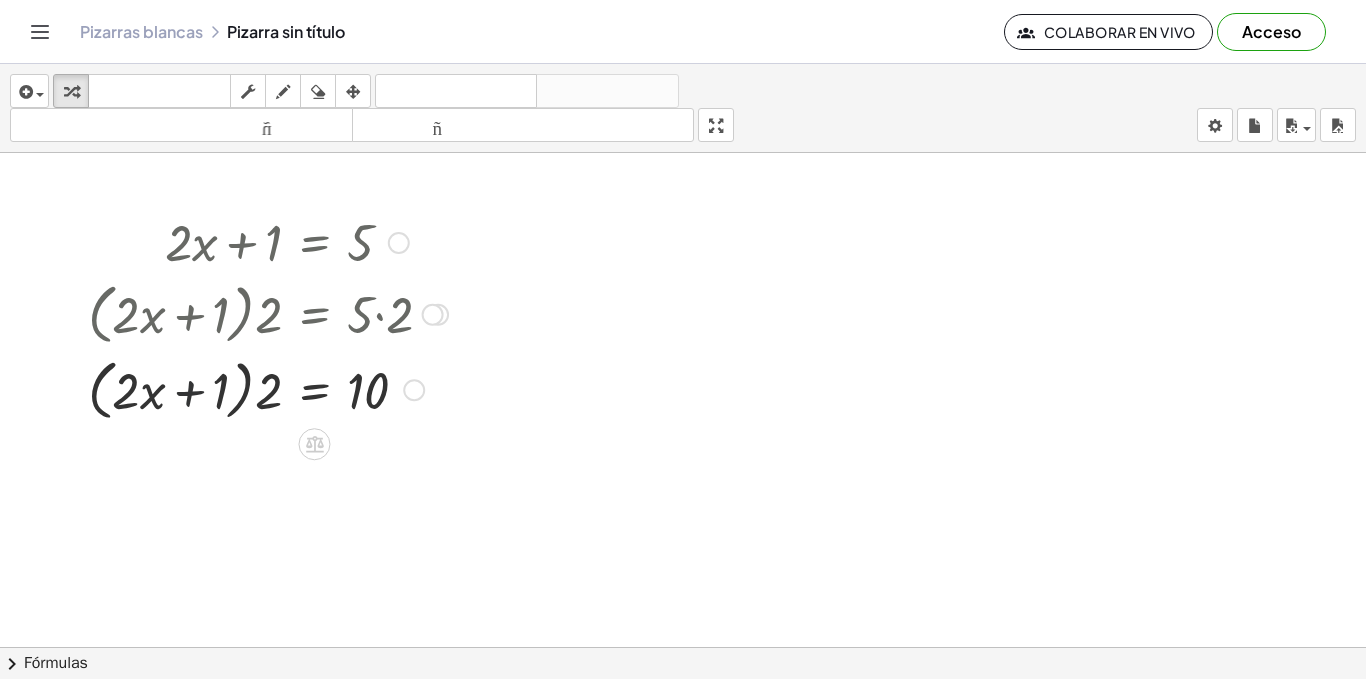 click at bounding box center [268, 389] 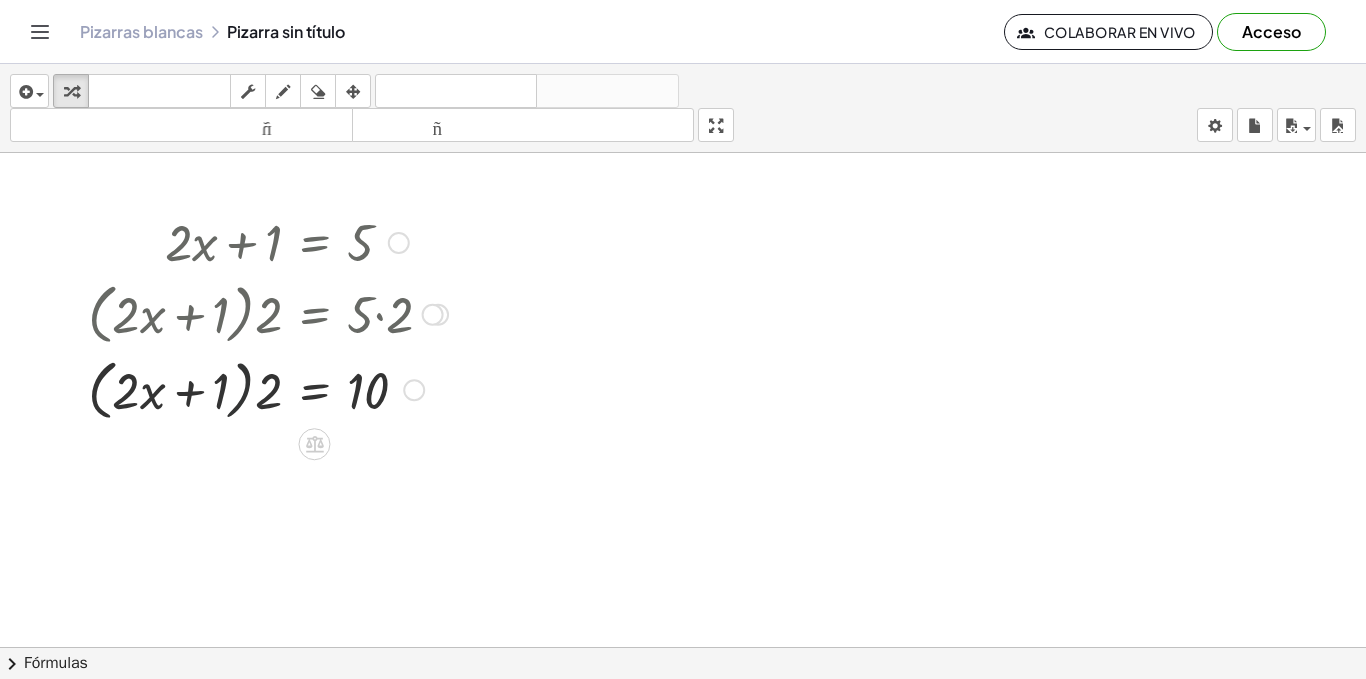 click at bounding box center (268, 389) 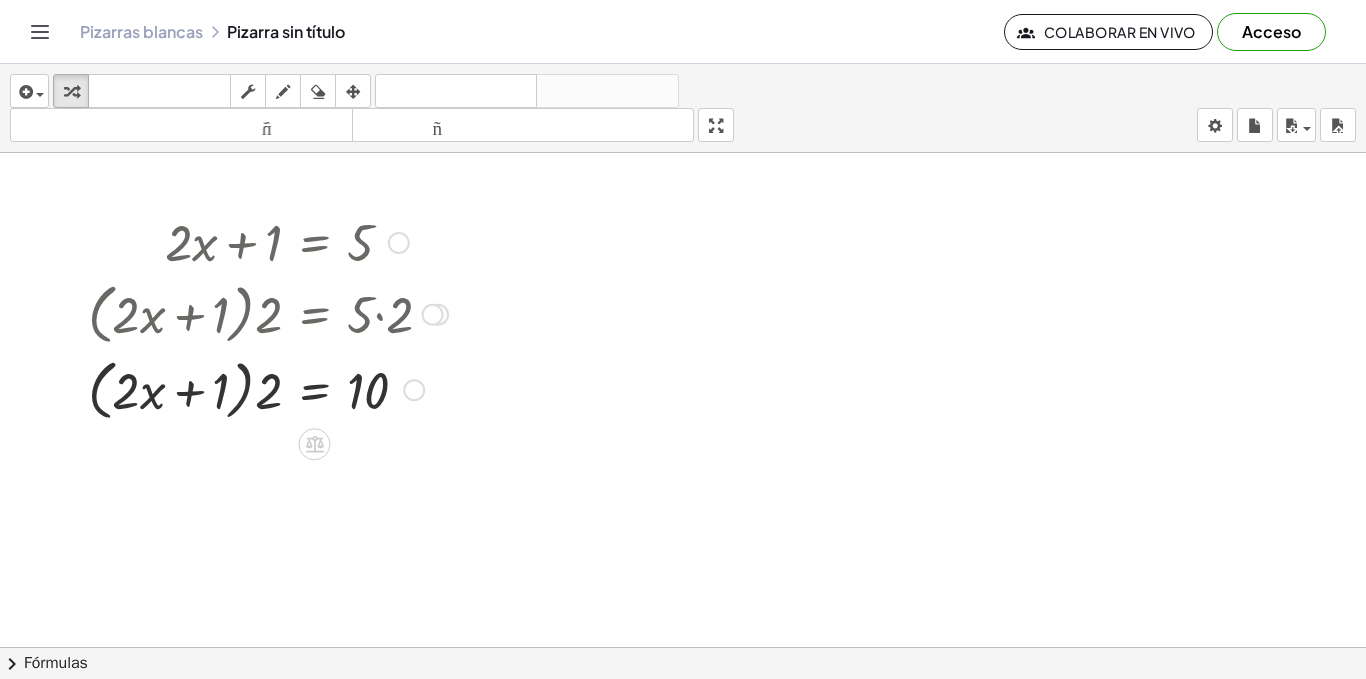 click at bounding box center [268, 389] 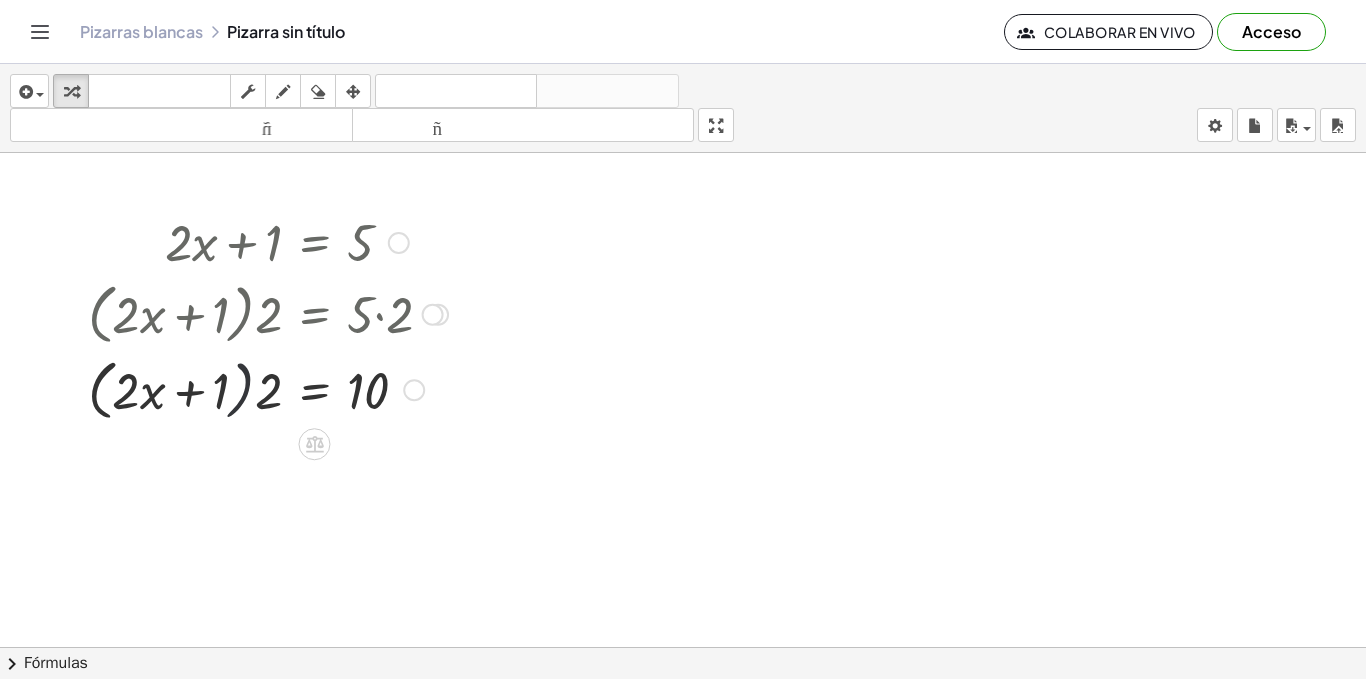 click at bounding box center (268, 389) 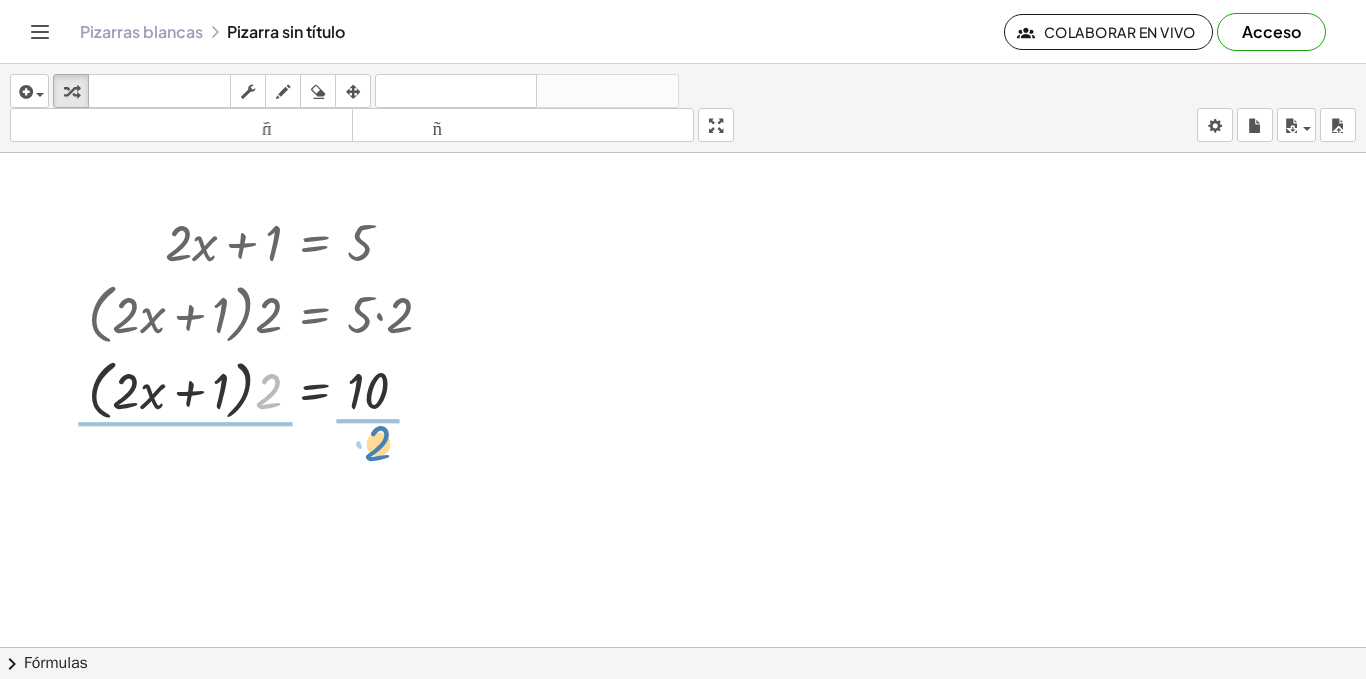 drag, startPoint x: 270, startPoint y: 401, endPoint x: 381, endPoint y: 453, distance: 122.57651 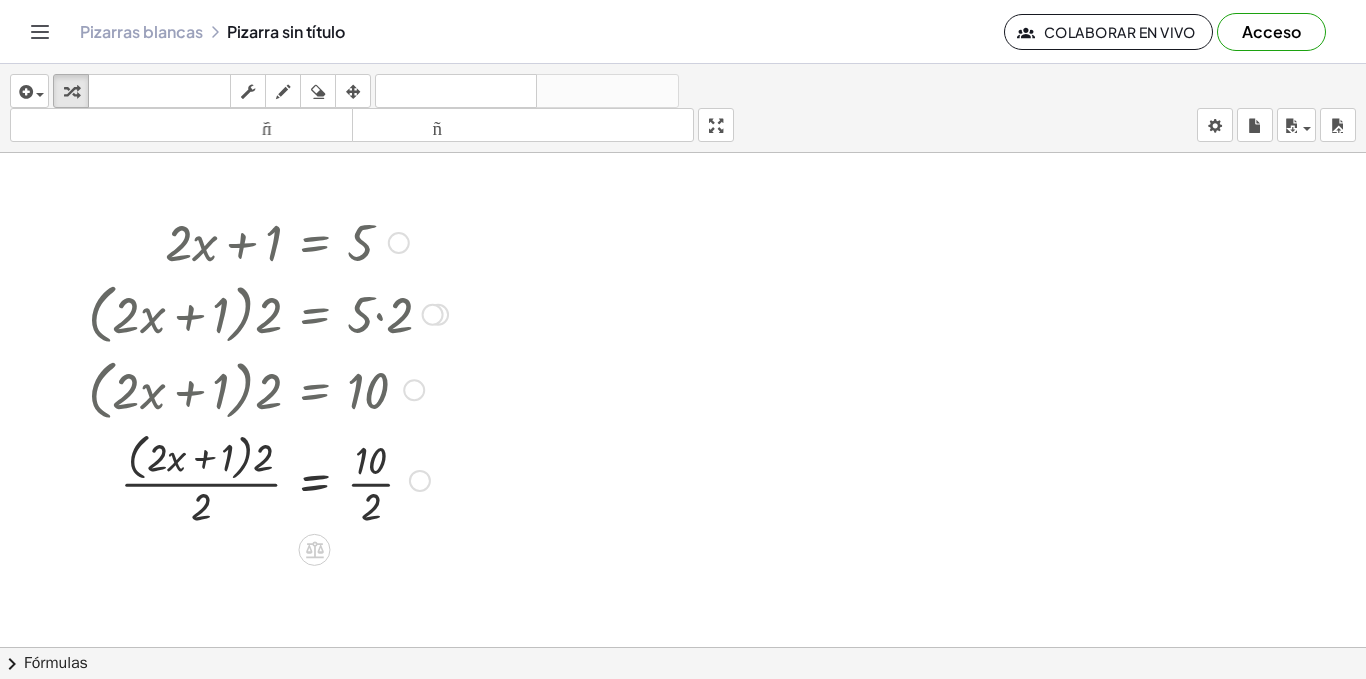 click at bounding box center [268, 479] 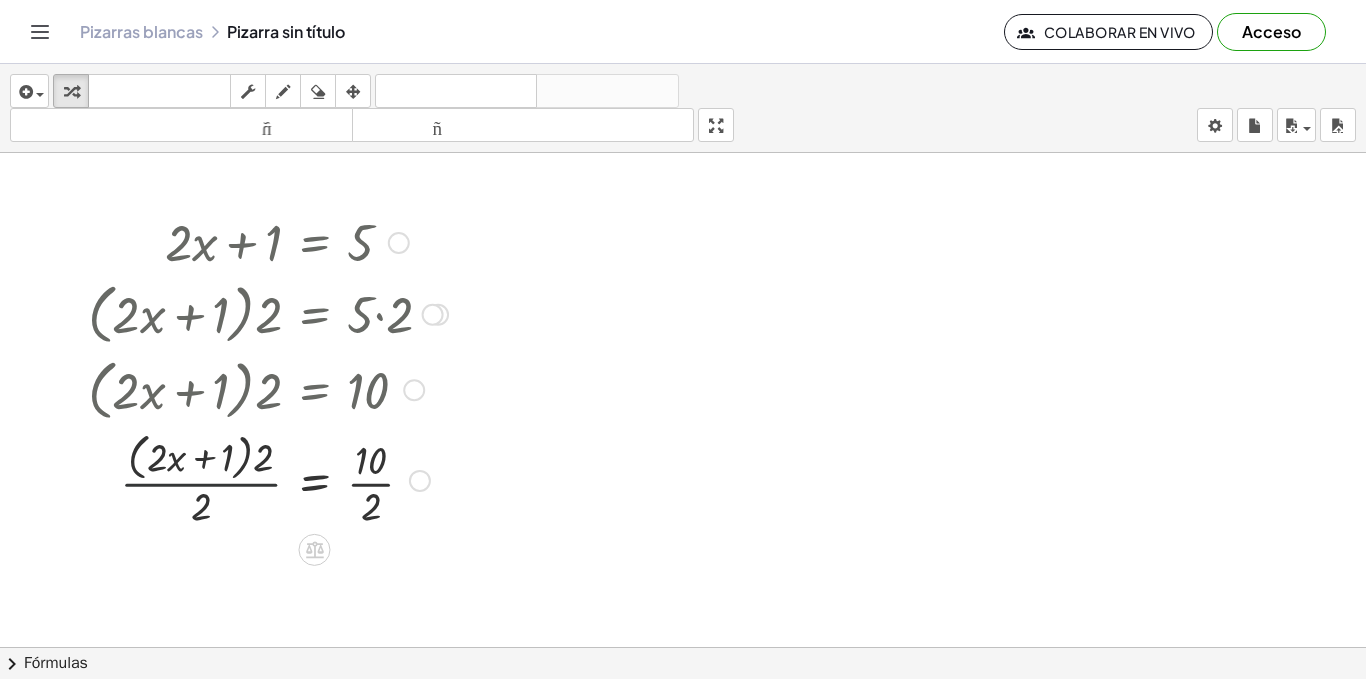 click at bounding box center [268, 479] 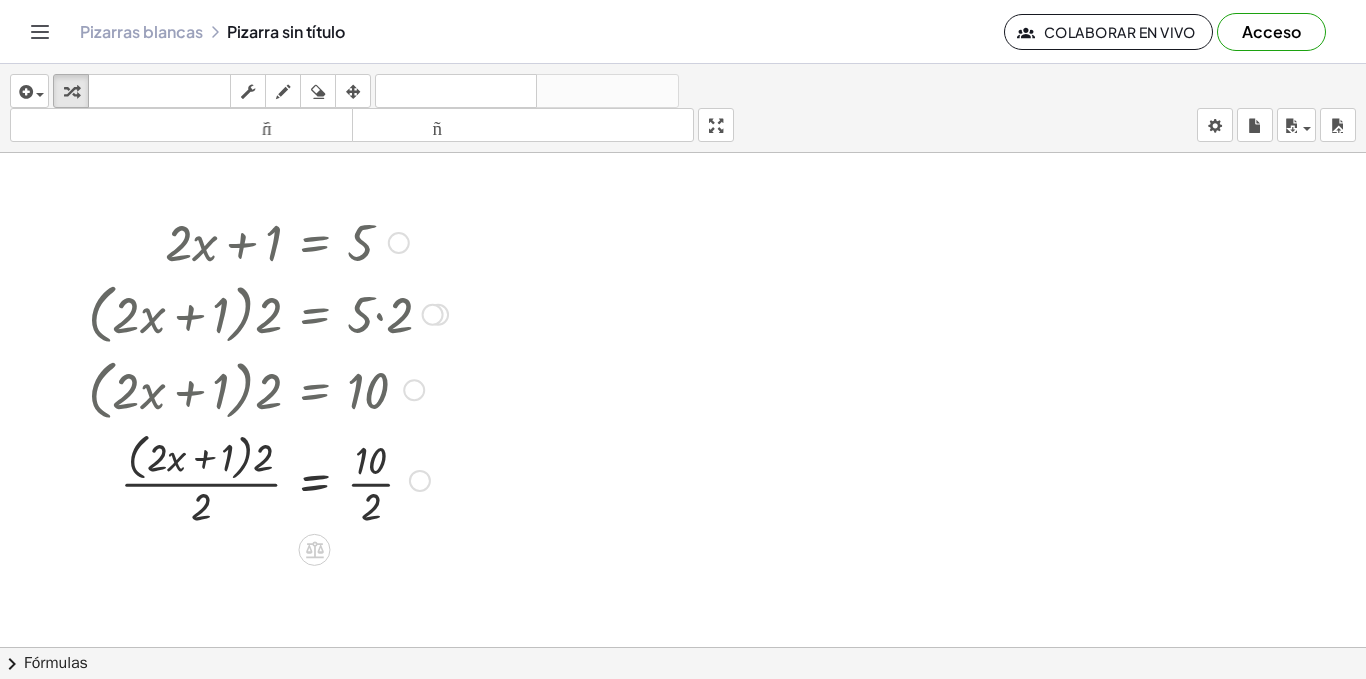 click at bounding box center [268, 479] 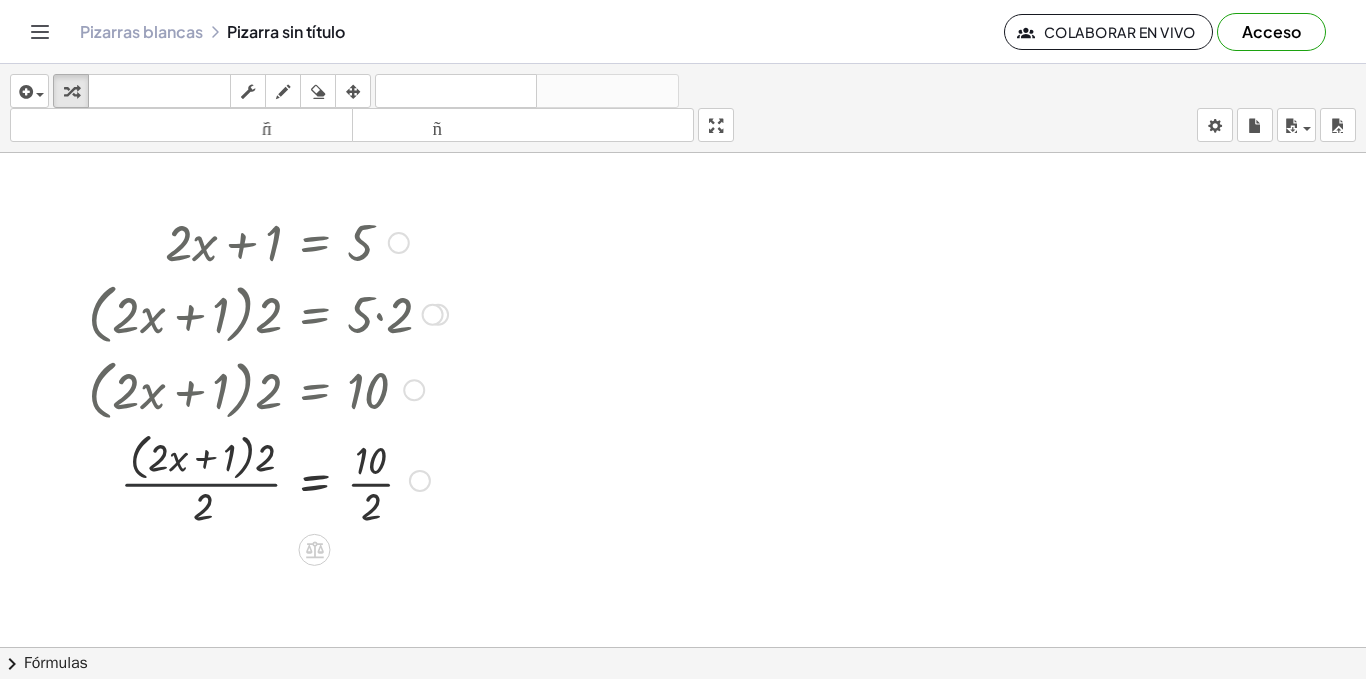 click at bounding box center [268, 479] 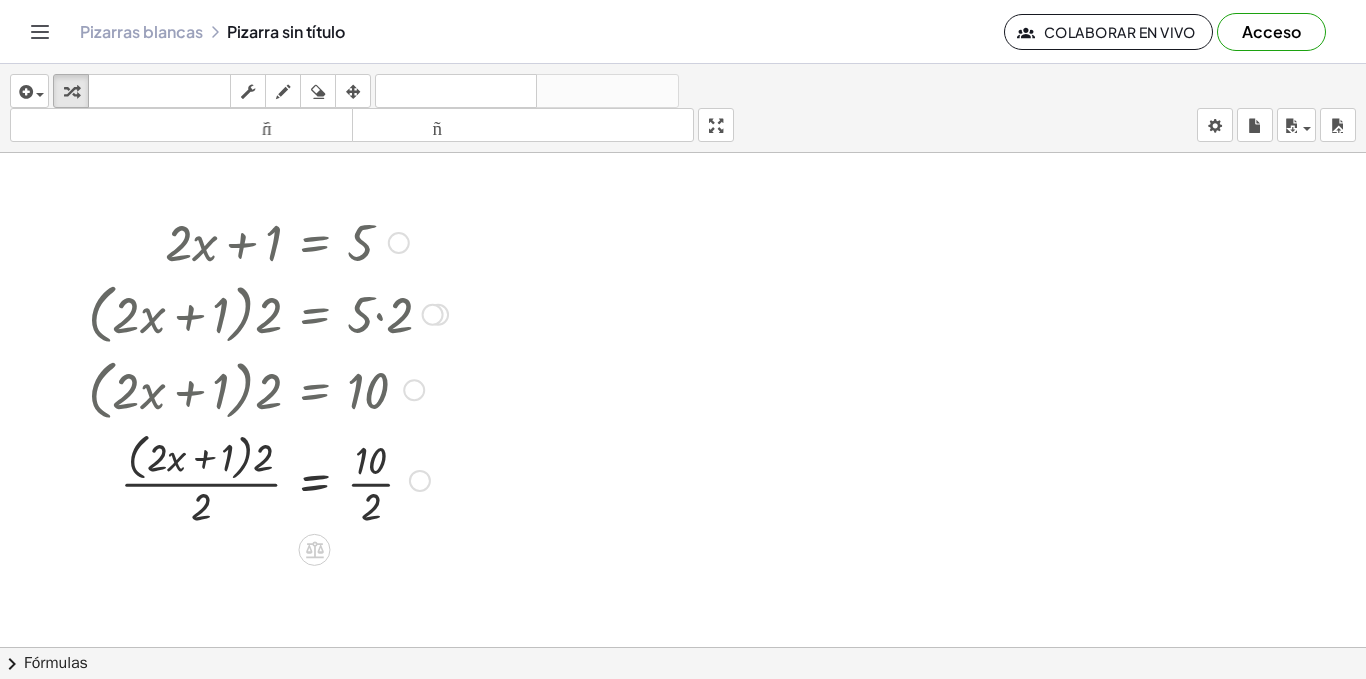 click at bounding box center (268, 479) 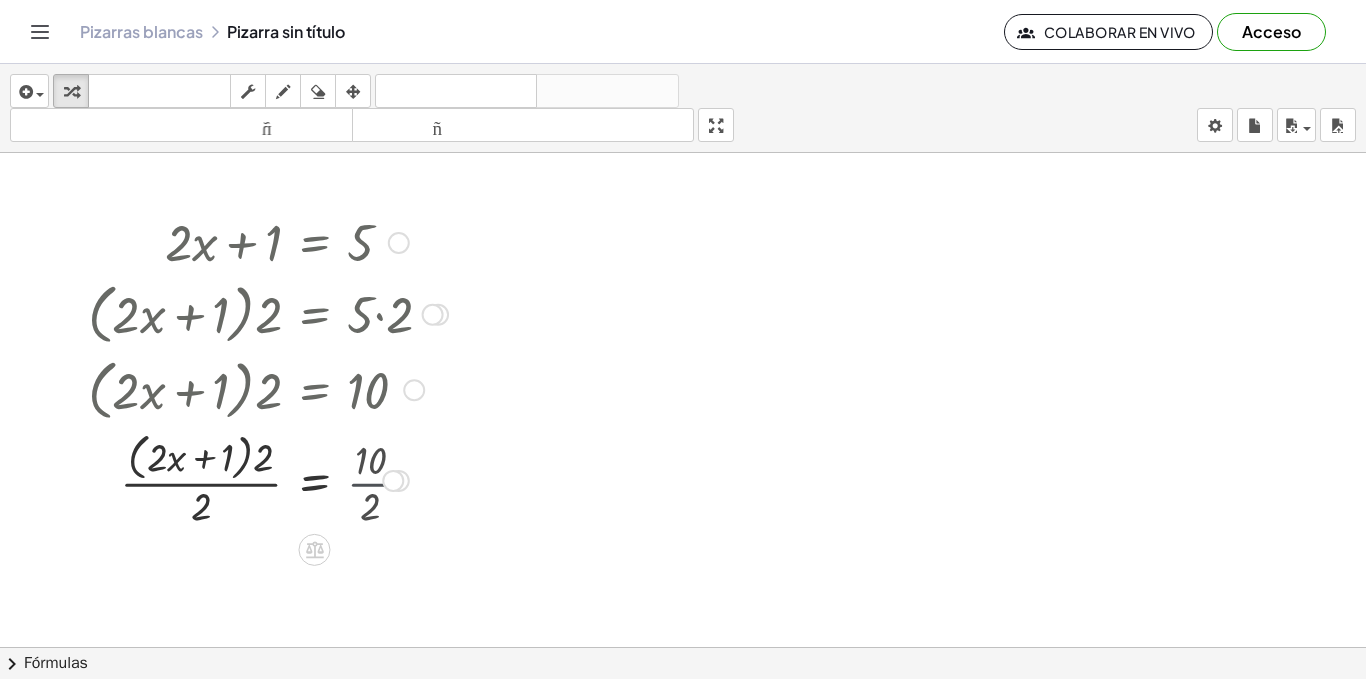 click at bounding box center [268, 479] 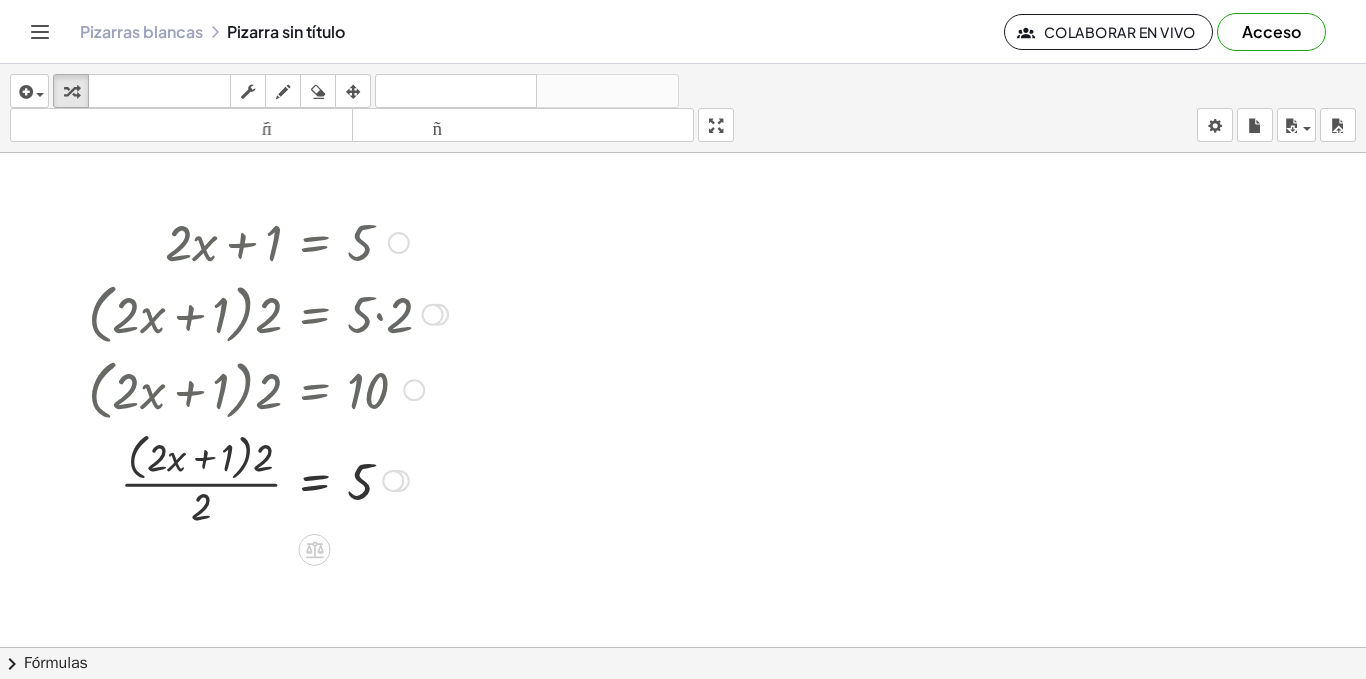click at bounding box center (268, 479) 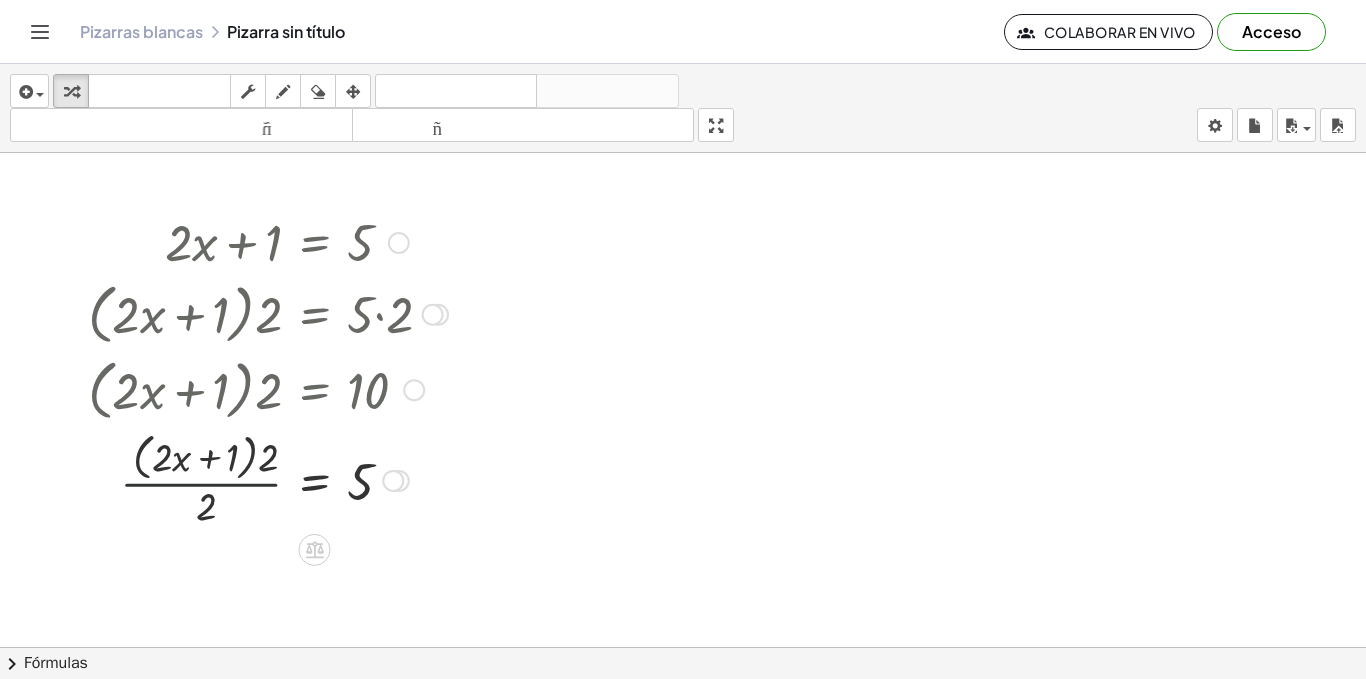 click at bounding box center [268, 479] 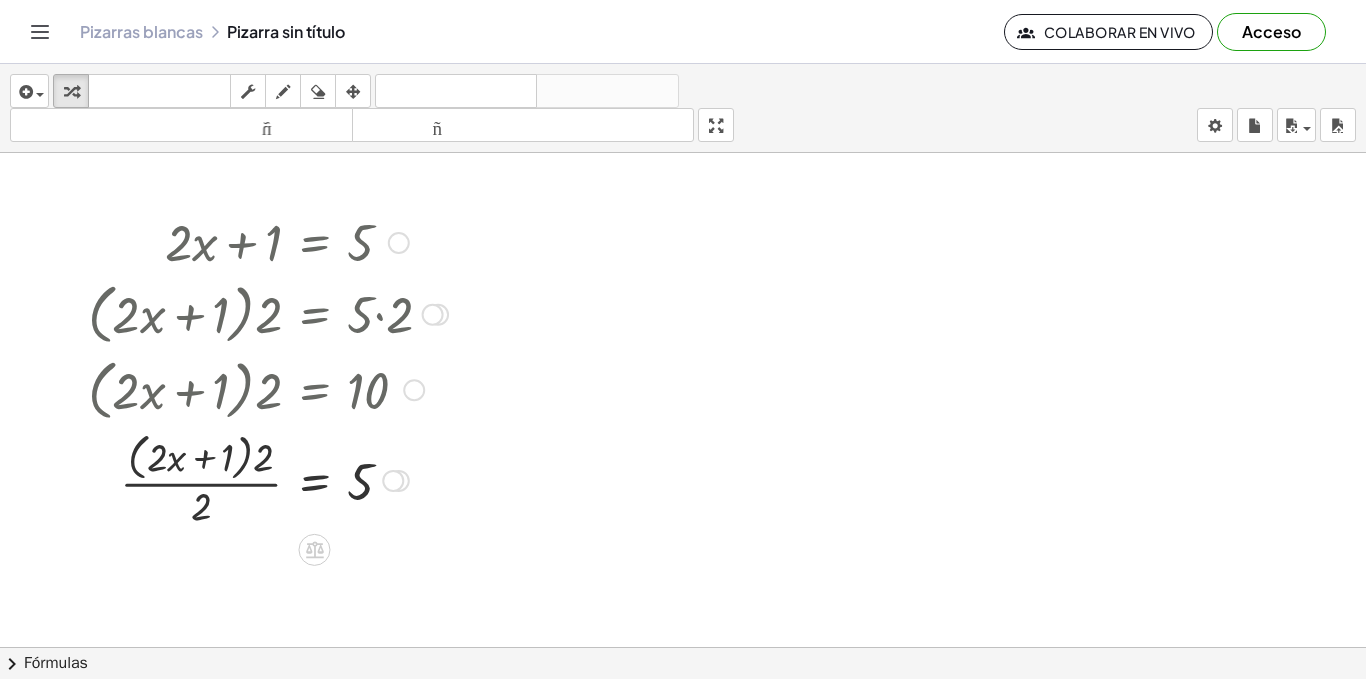 click at bounding box center (268, 479) 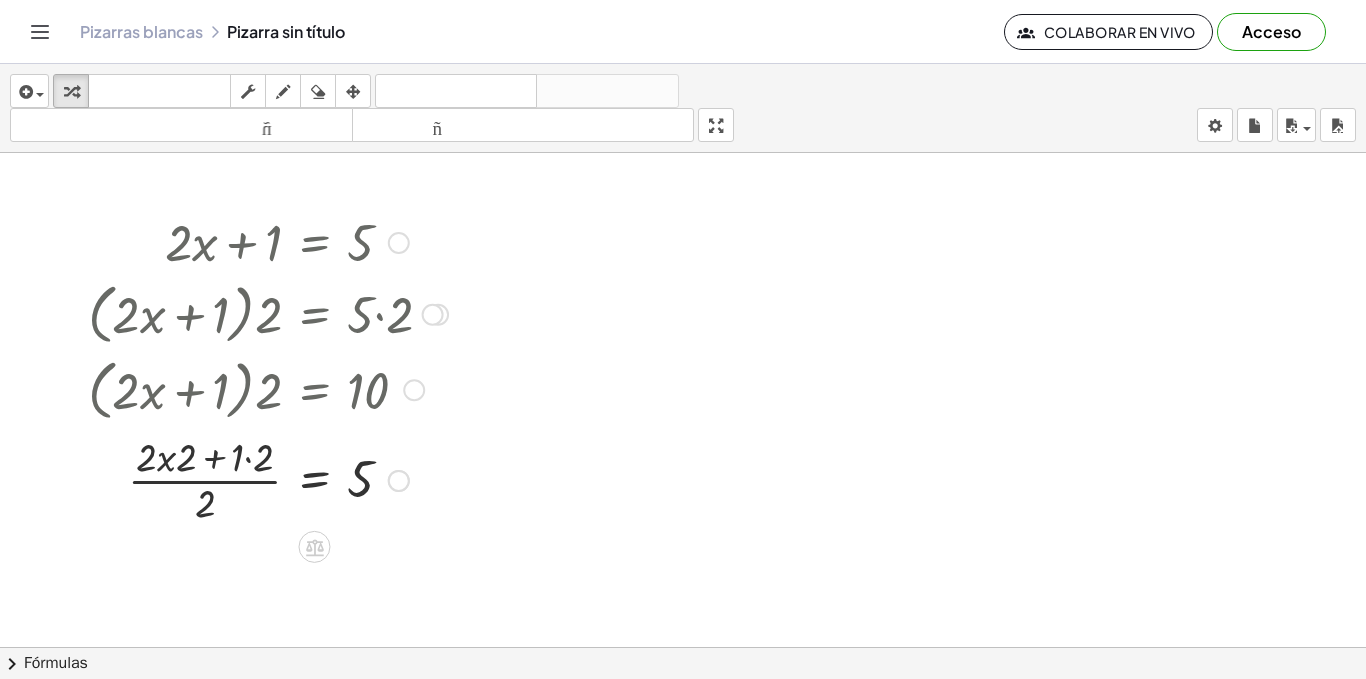 click at bounding box center [268, 479] 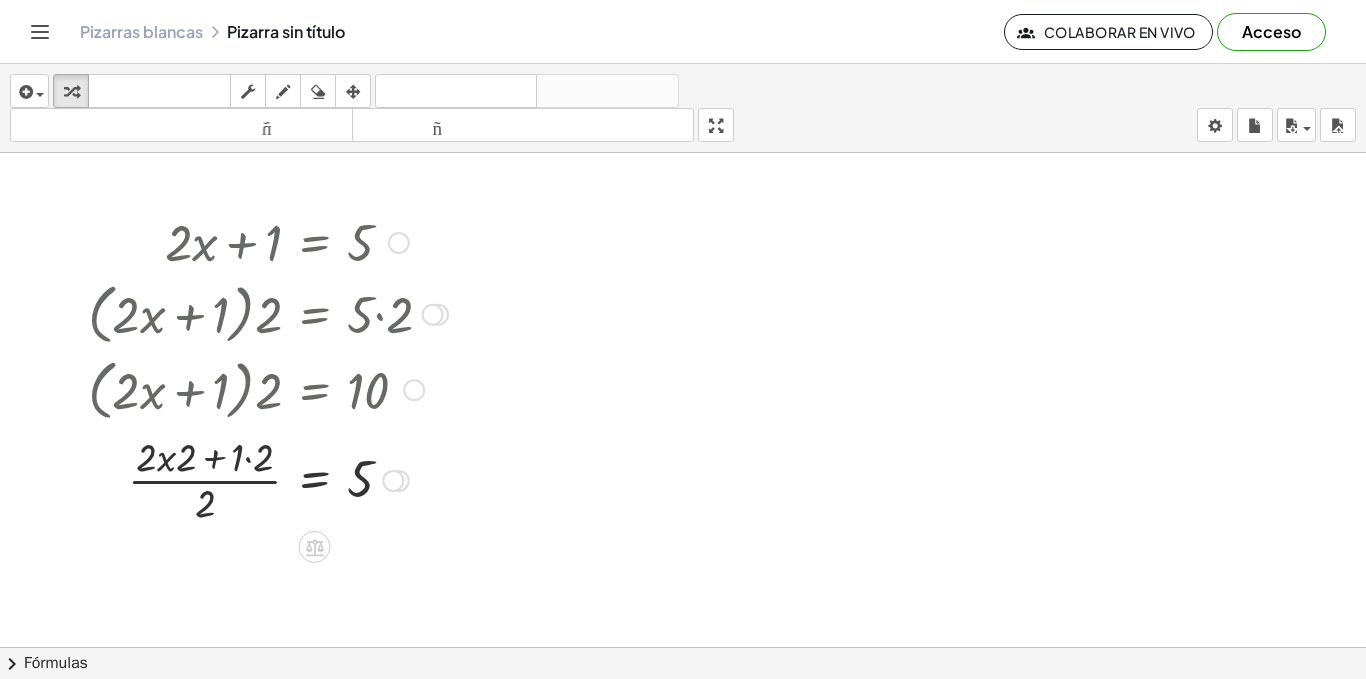 click at bounding box center [268, 479] 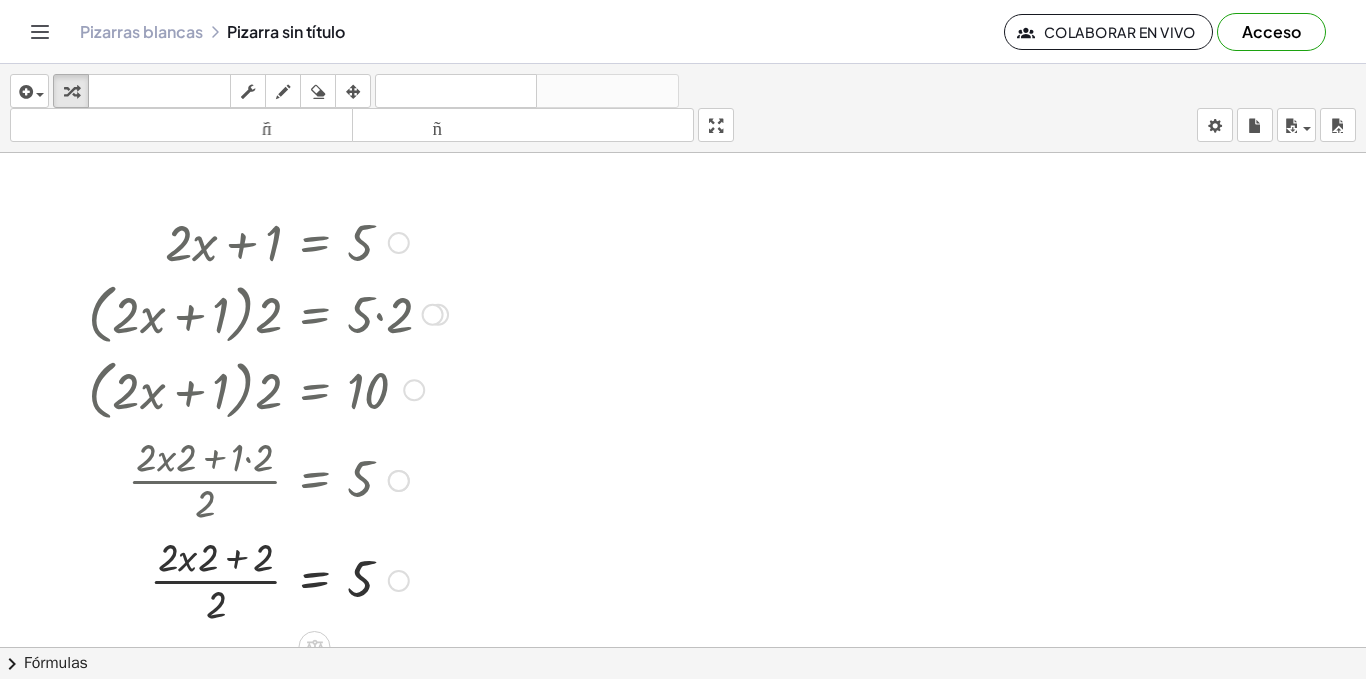 click at bounding box center [268, 579] 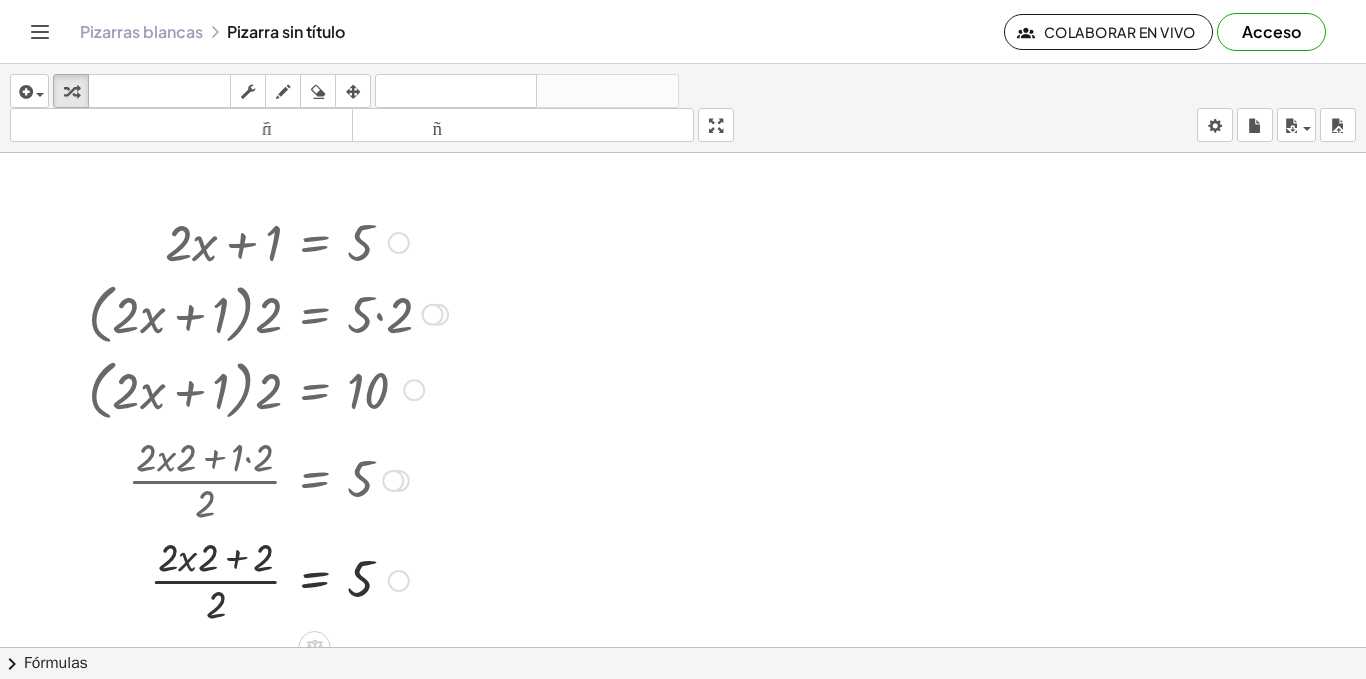 click at bounding box center (268, 579) 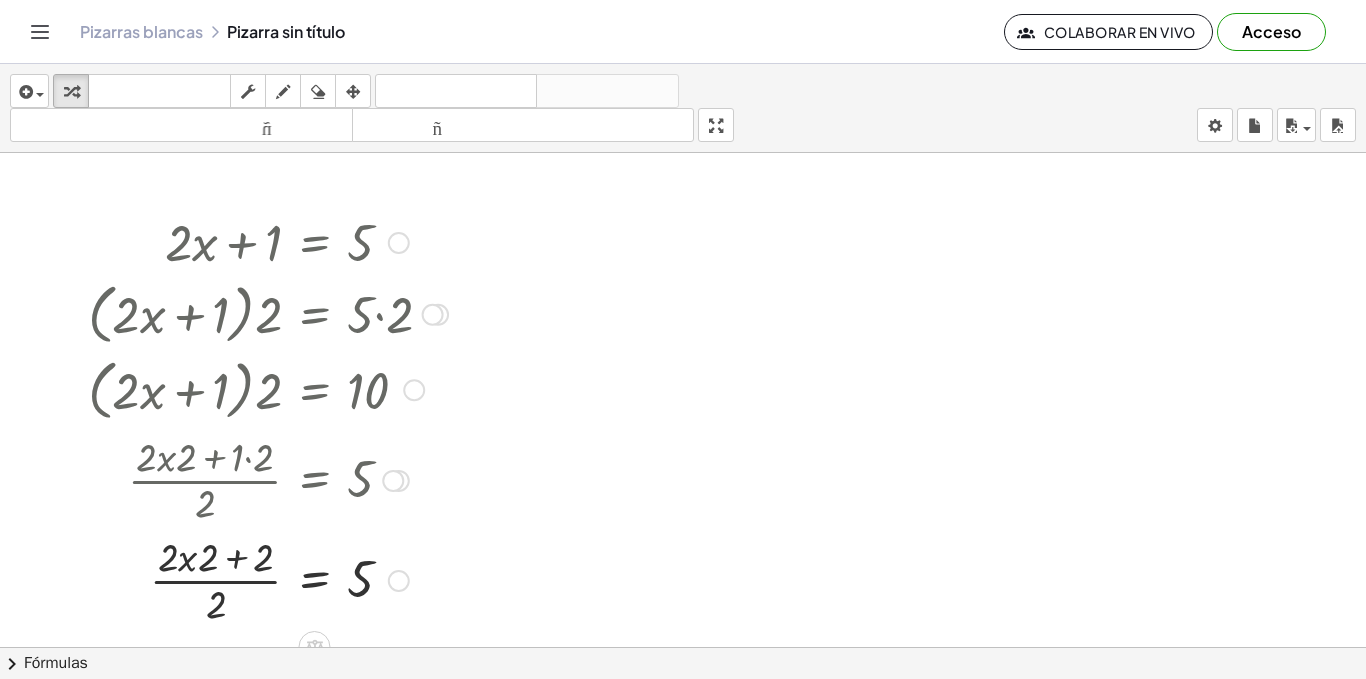 click at bounding box center [268, 579] 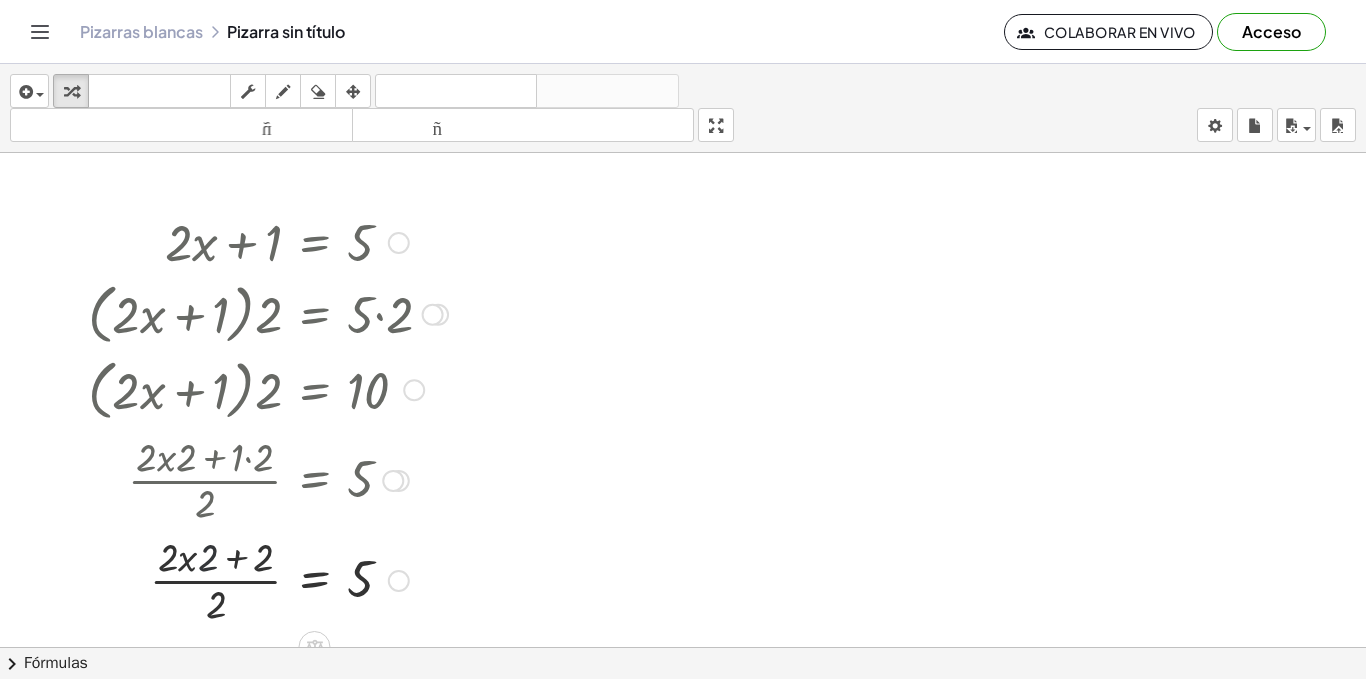 click at bounding box center [268, 579] 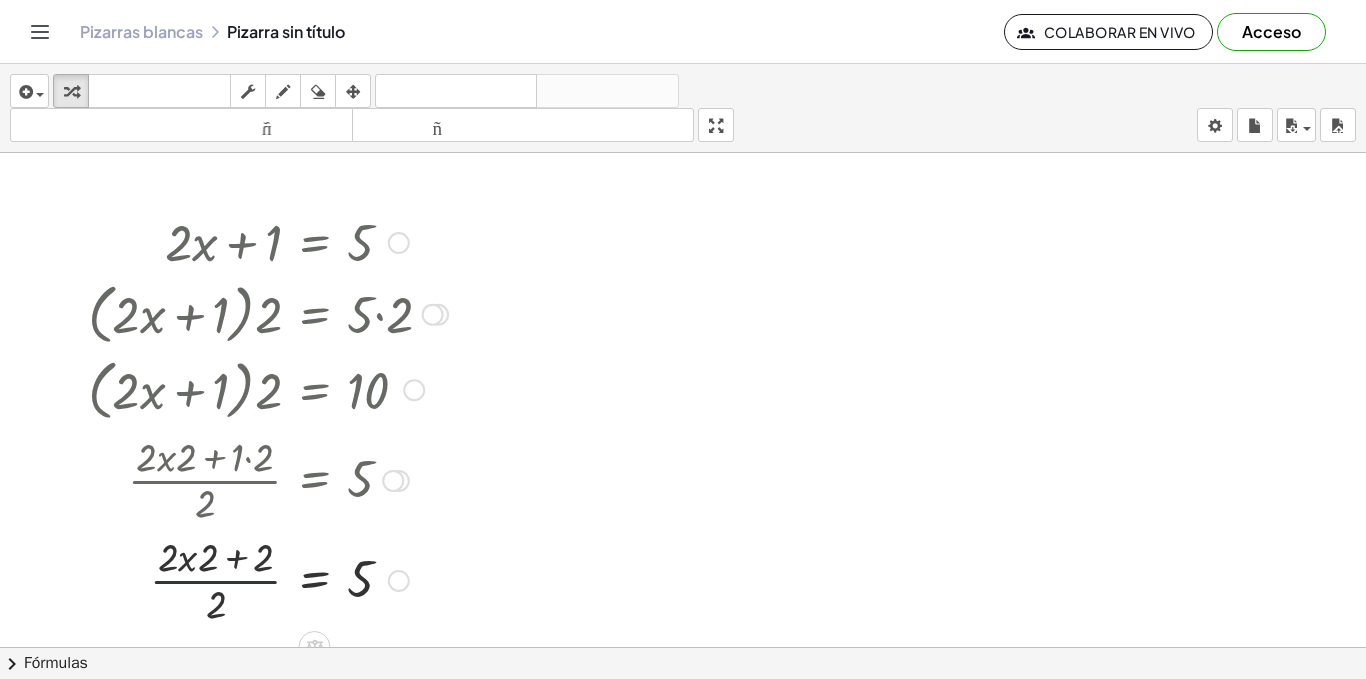 click at bounding box center [268, 579] 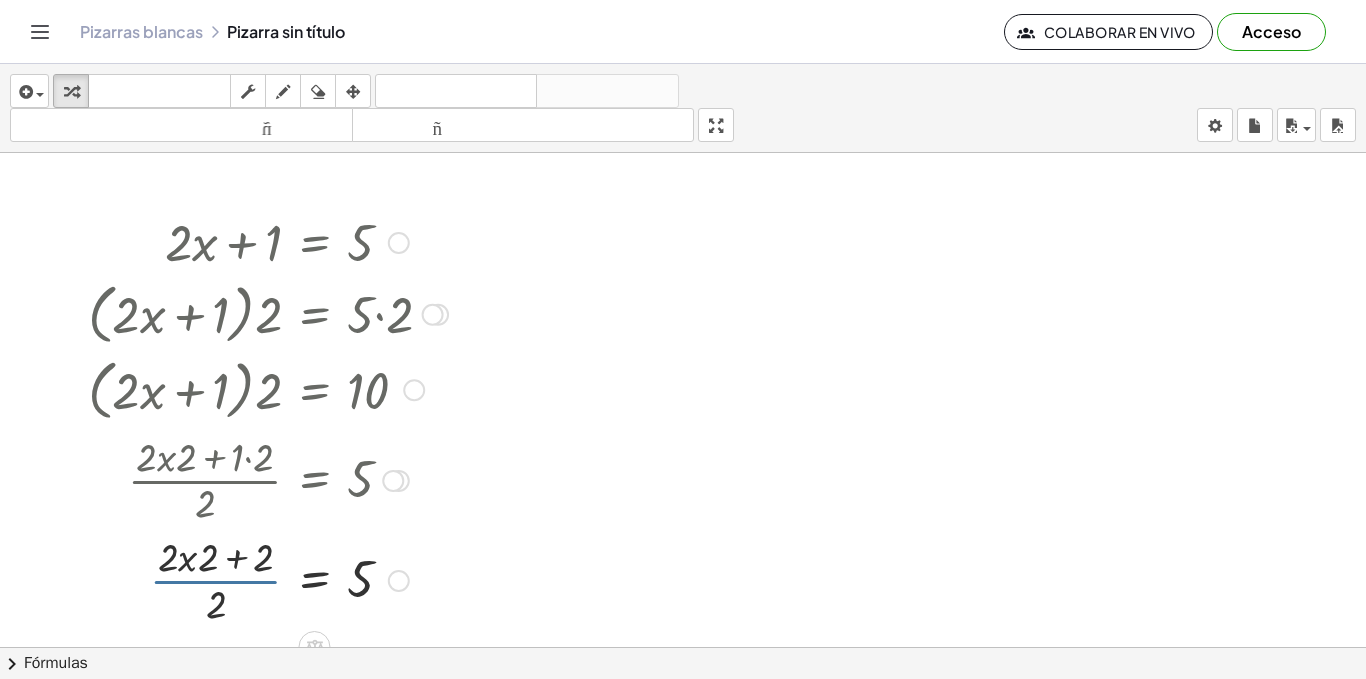 drag, startPoint x: 222, startPoint y: 583, endPoint x: 263, endPoint y: 570, distance: 43.011627 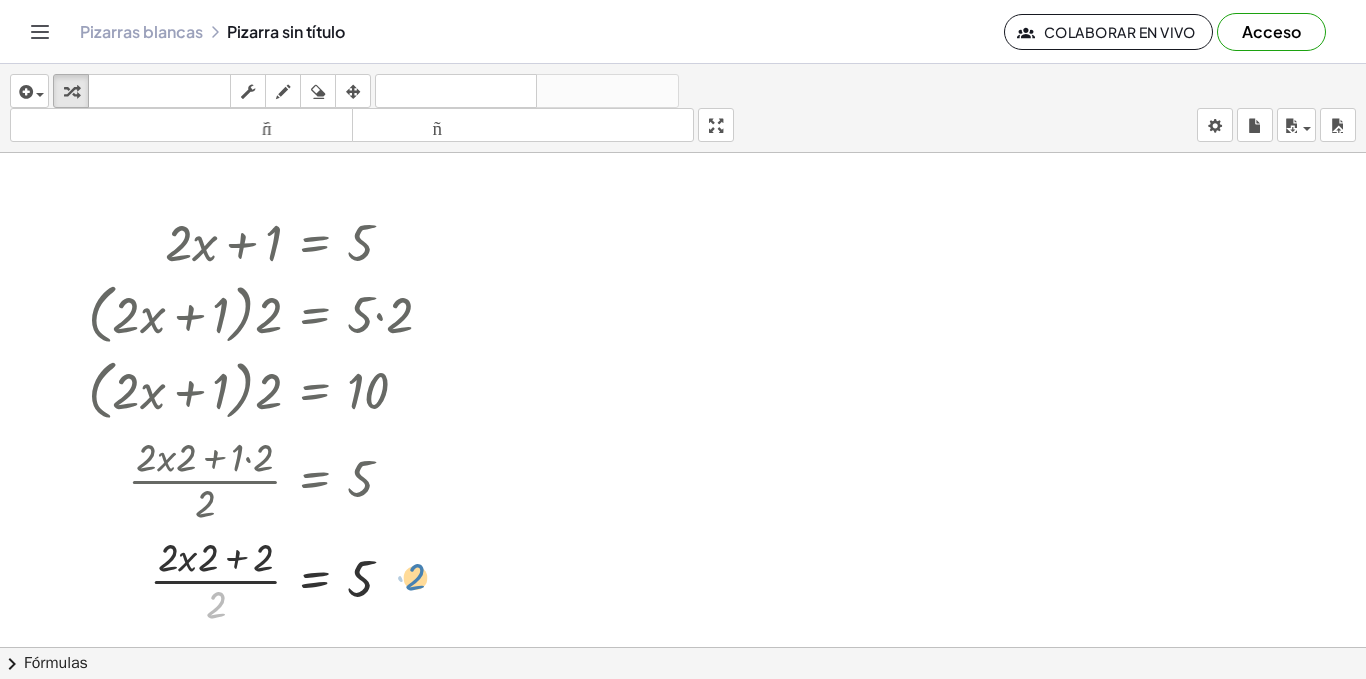 drag, startPoint x: 220, startPoint y: 606, endPoint x: 422, endPoint y: 580, distance: 203.6664 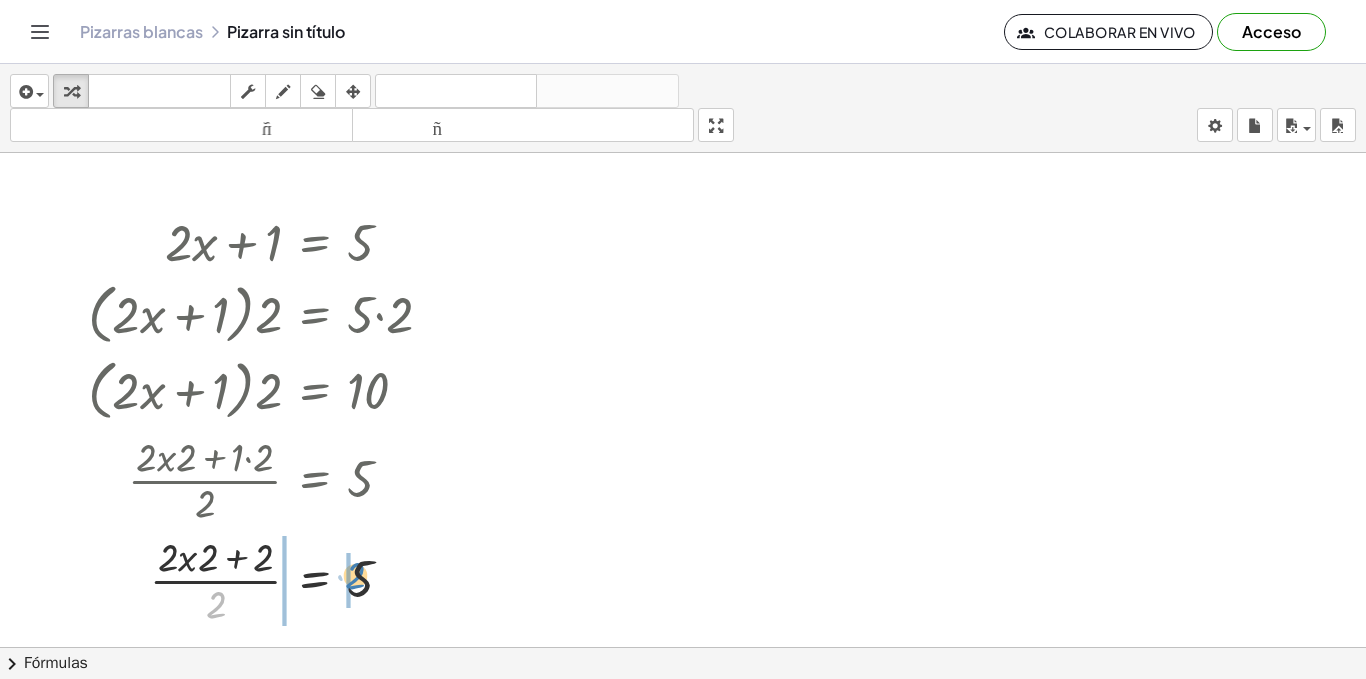 drag, startPoint x: 217, startPoint y: 611, endPoint x: 355, endPoint y: 582, distance: 141.01419 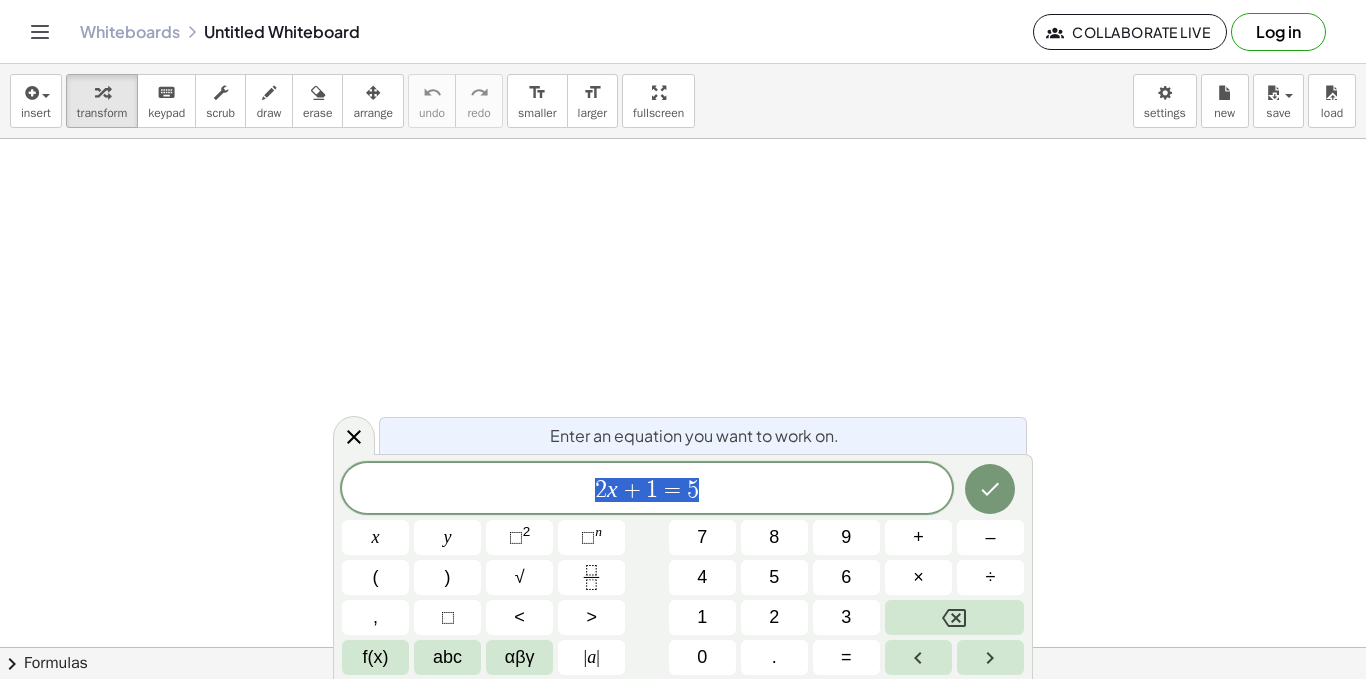 scroll, scrollTop: 0, scrollLeft: 0, axis: both 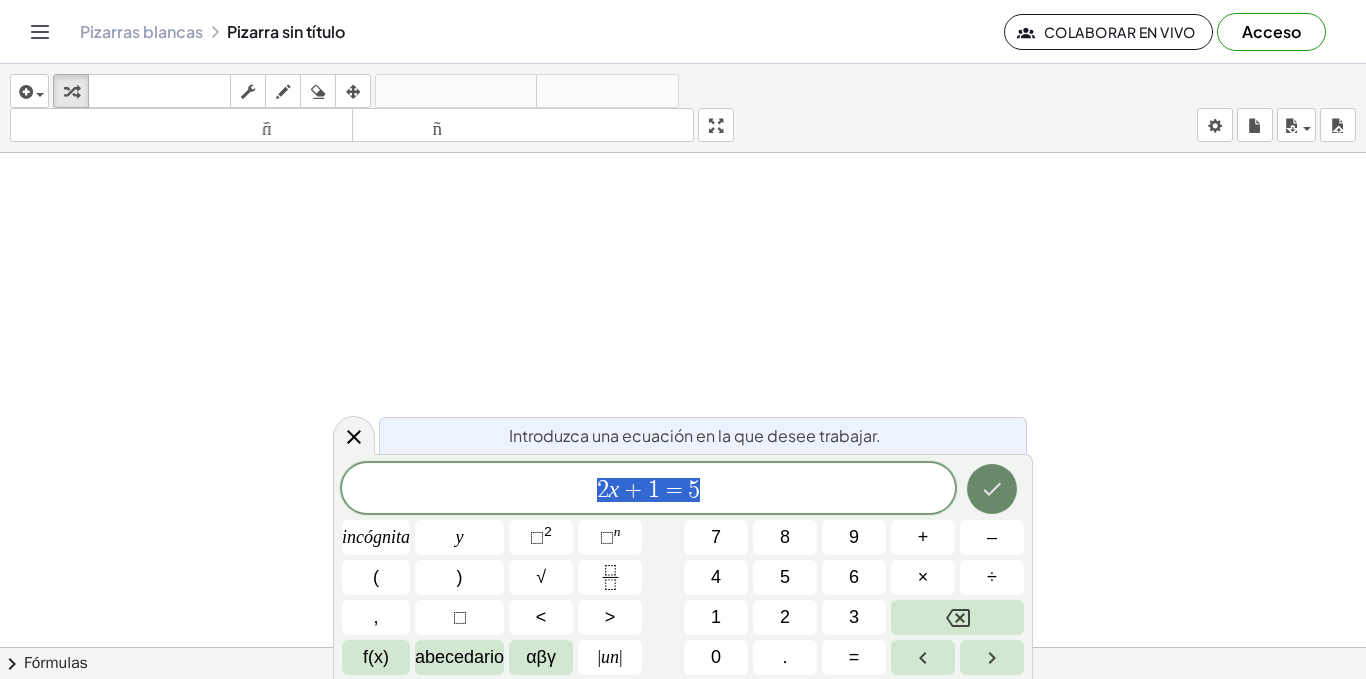 click 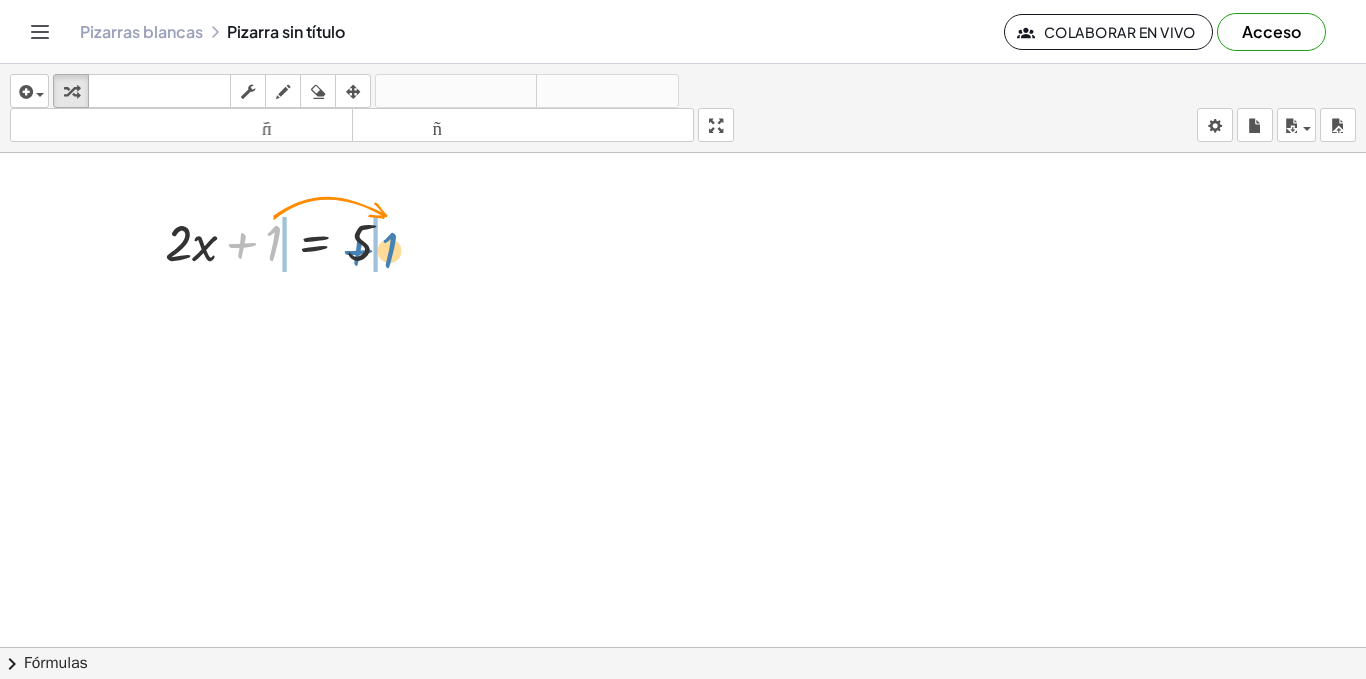 drag, startPoint x: 279, startPoint y: 243, endPoint x: 411, endPoint y: 247, distance: 132.0606 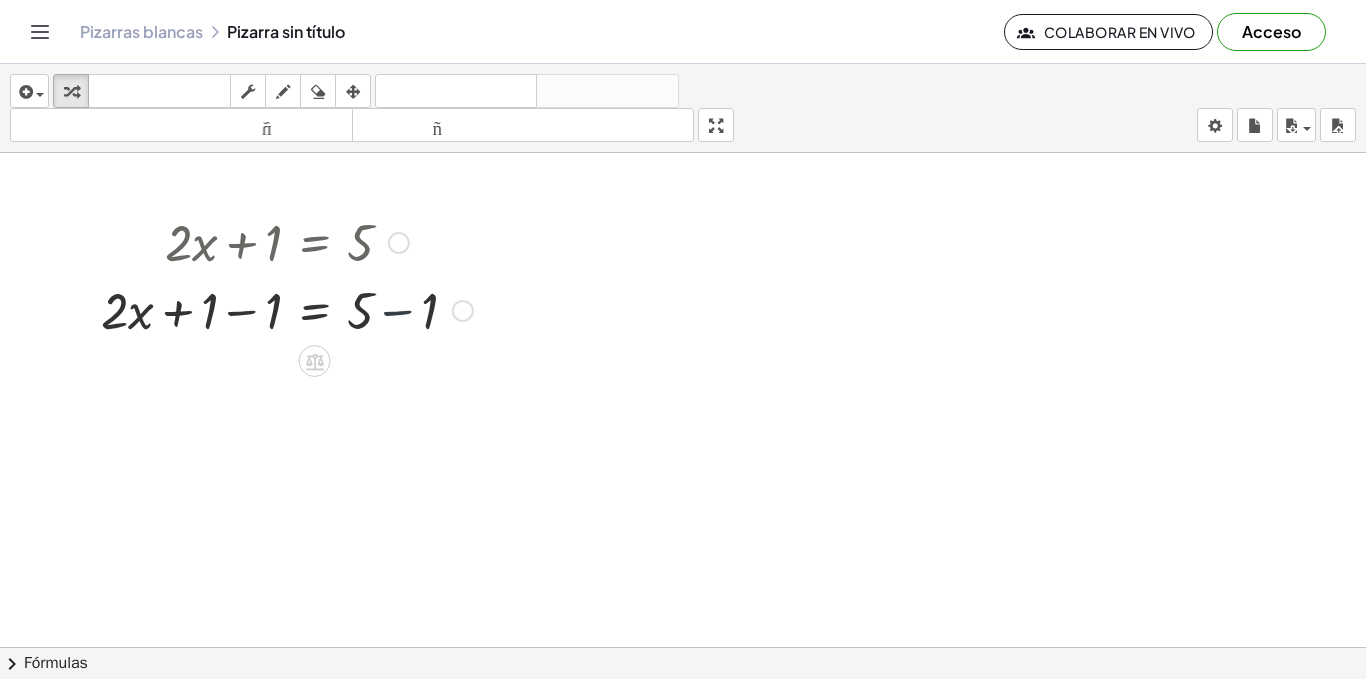 click at bounding box center (287, 309) 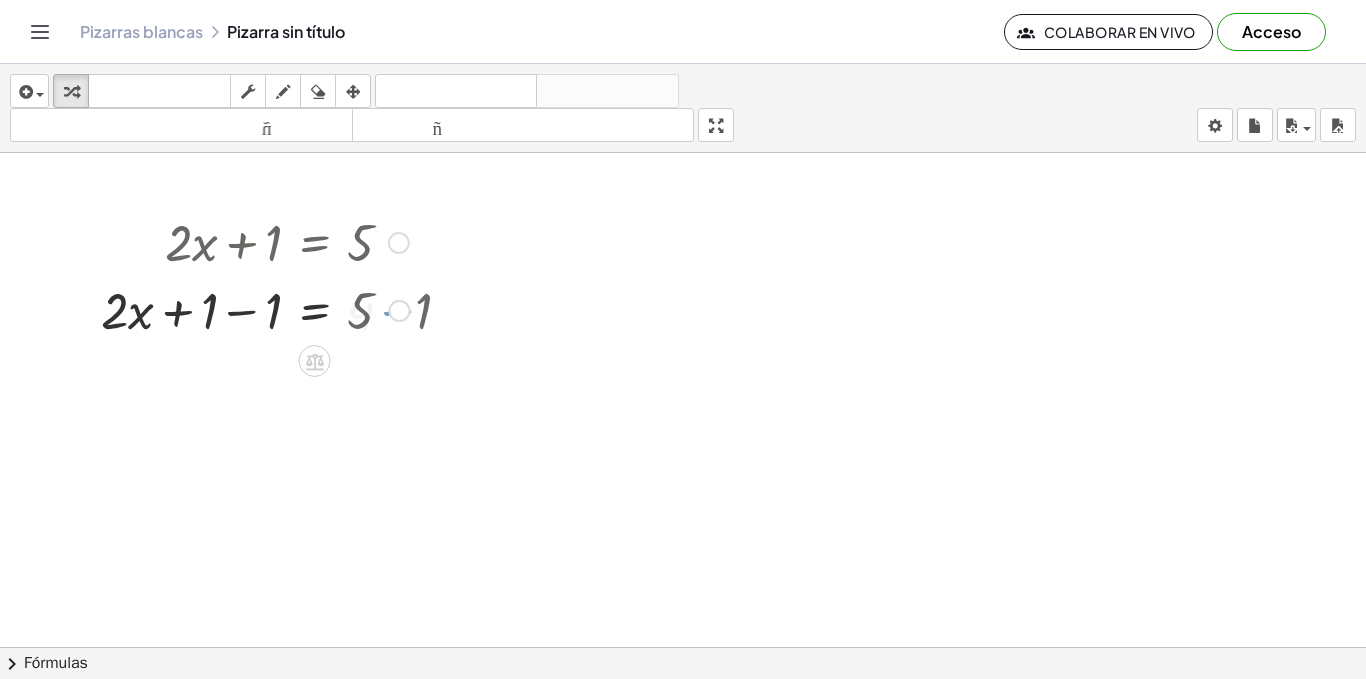 click on "+ · 2 · x = 5 + 1 − 1 + − 1 4" at bounding box center [315, 311] 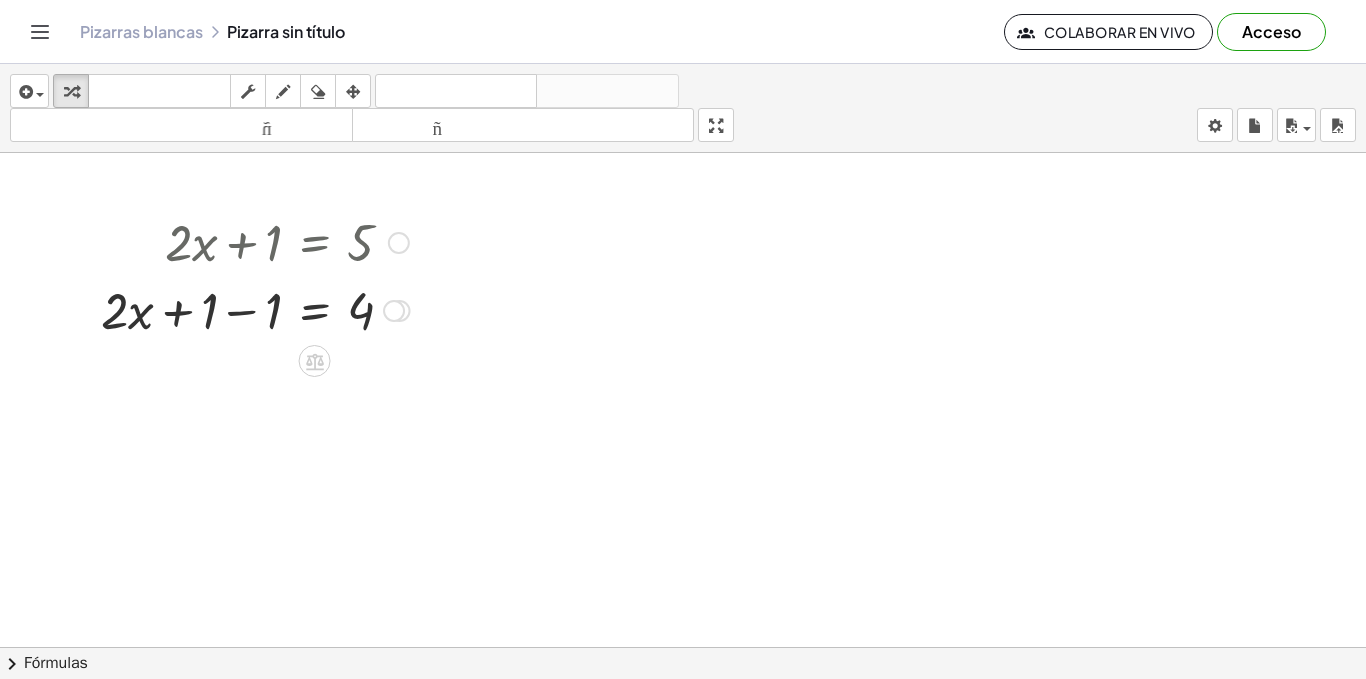 click at bounding box center (255, 309) 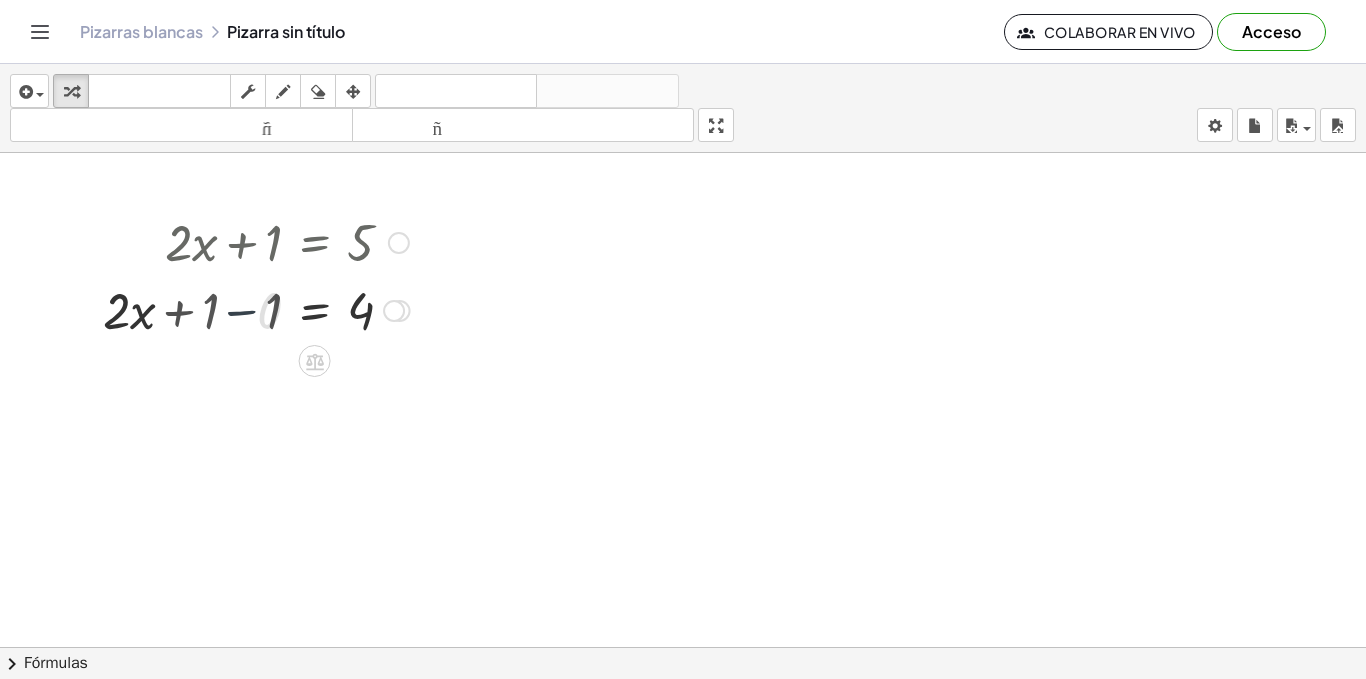 click at bounding box center (287, 309) 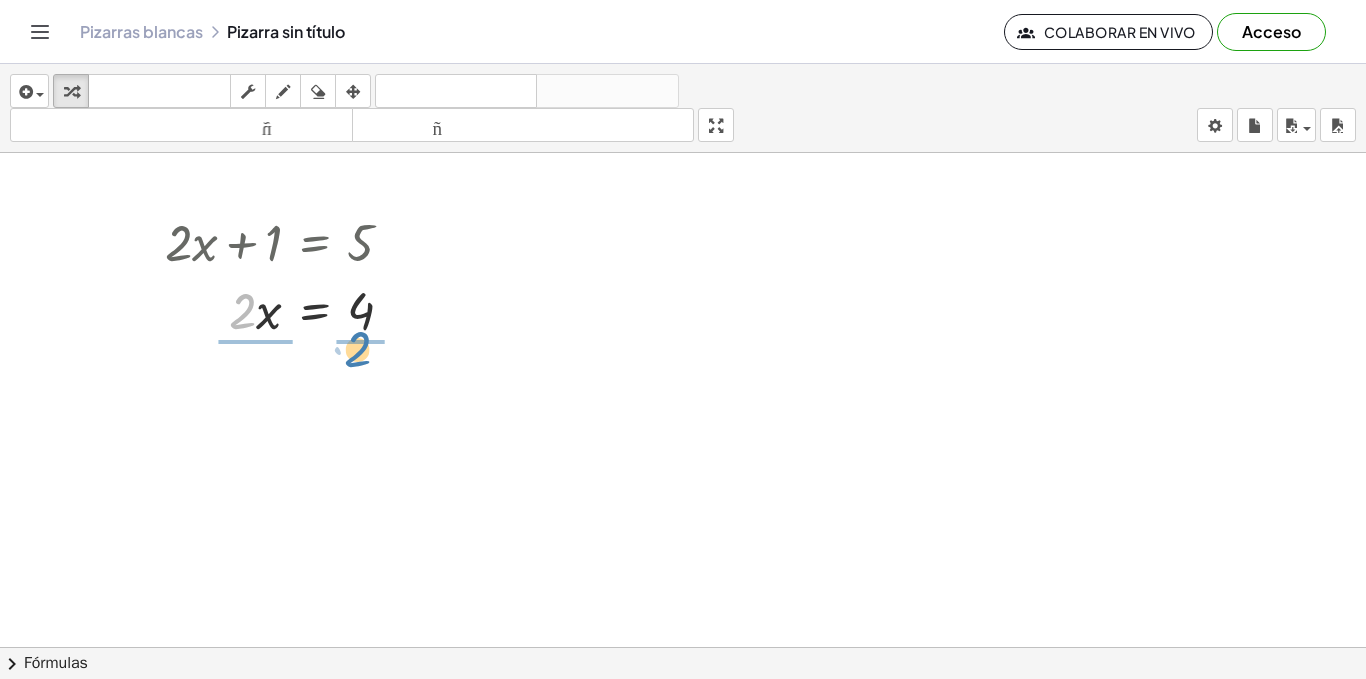 drag, startPoint x: 243, startPoint y: 315, endPoint x: 361, endPoint y: 353, distance: 123.967735 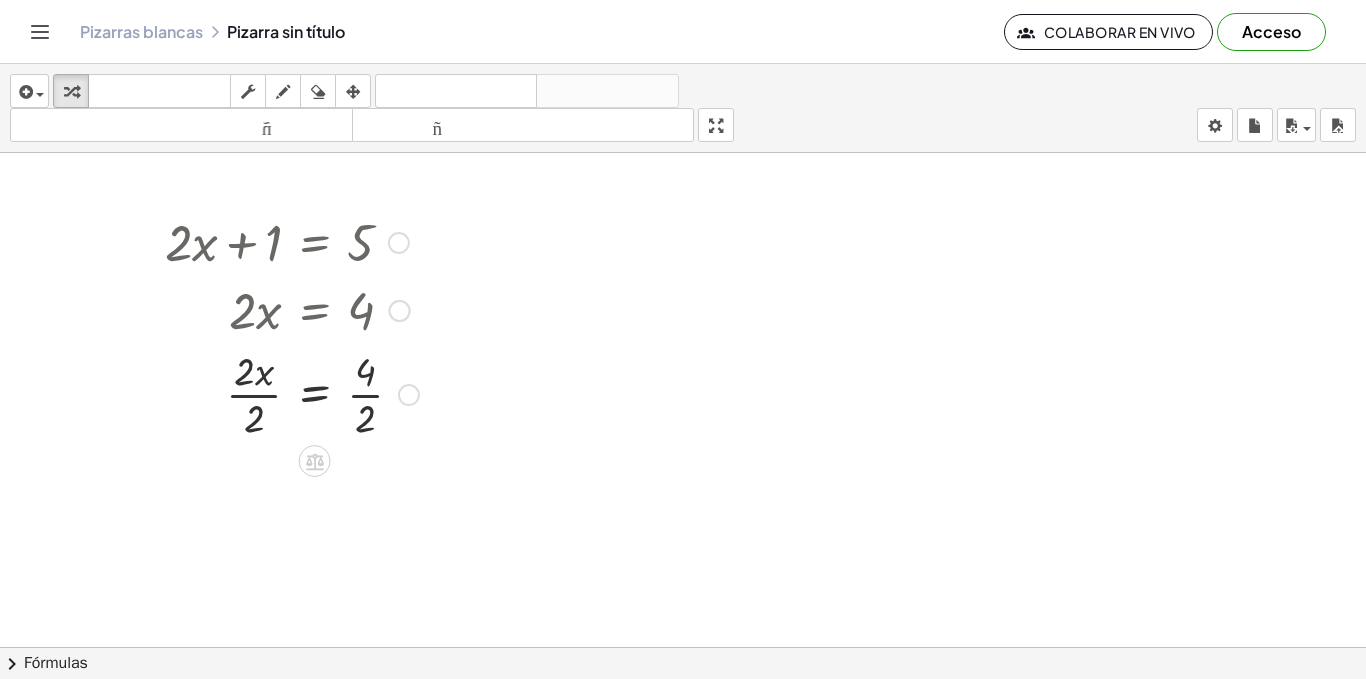 click at bounding box center [292, 393] 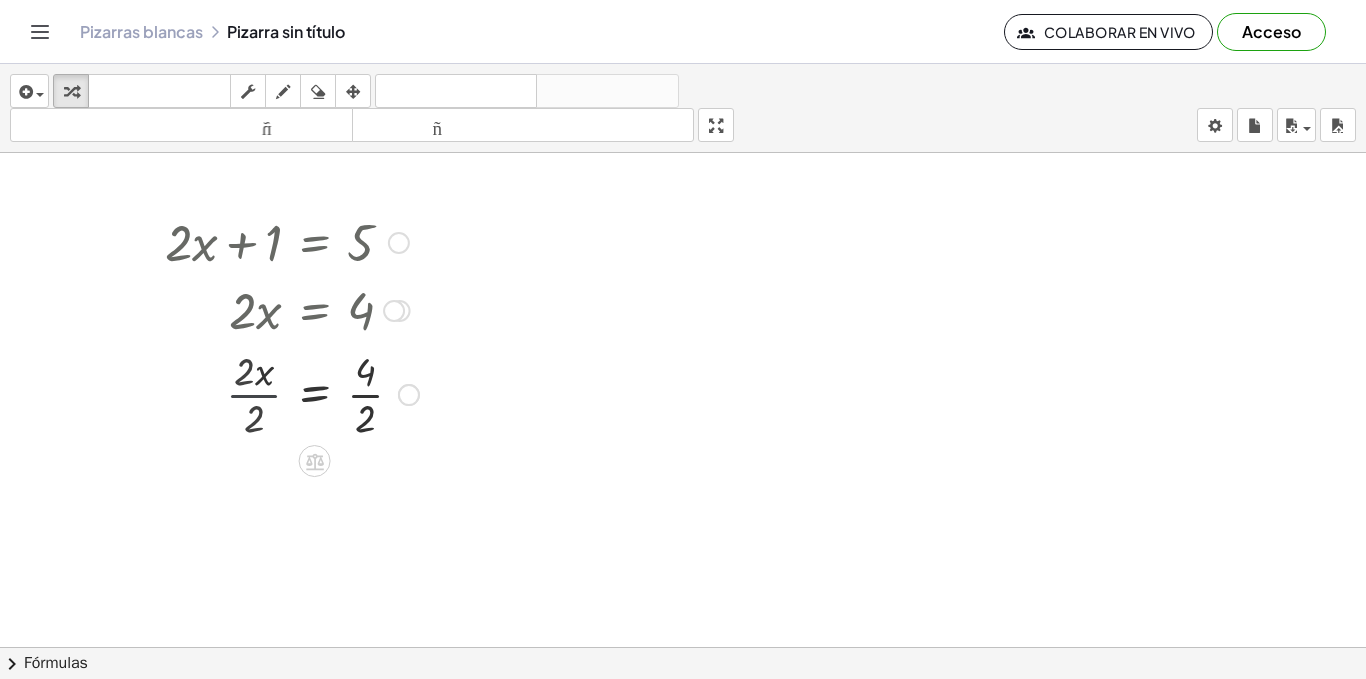 click at bounding box center (292, 393) 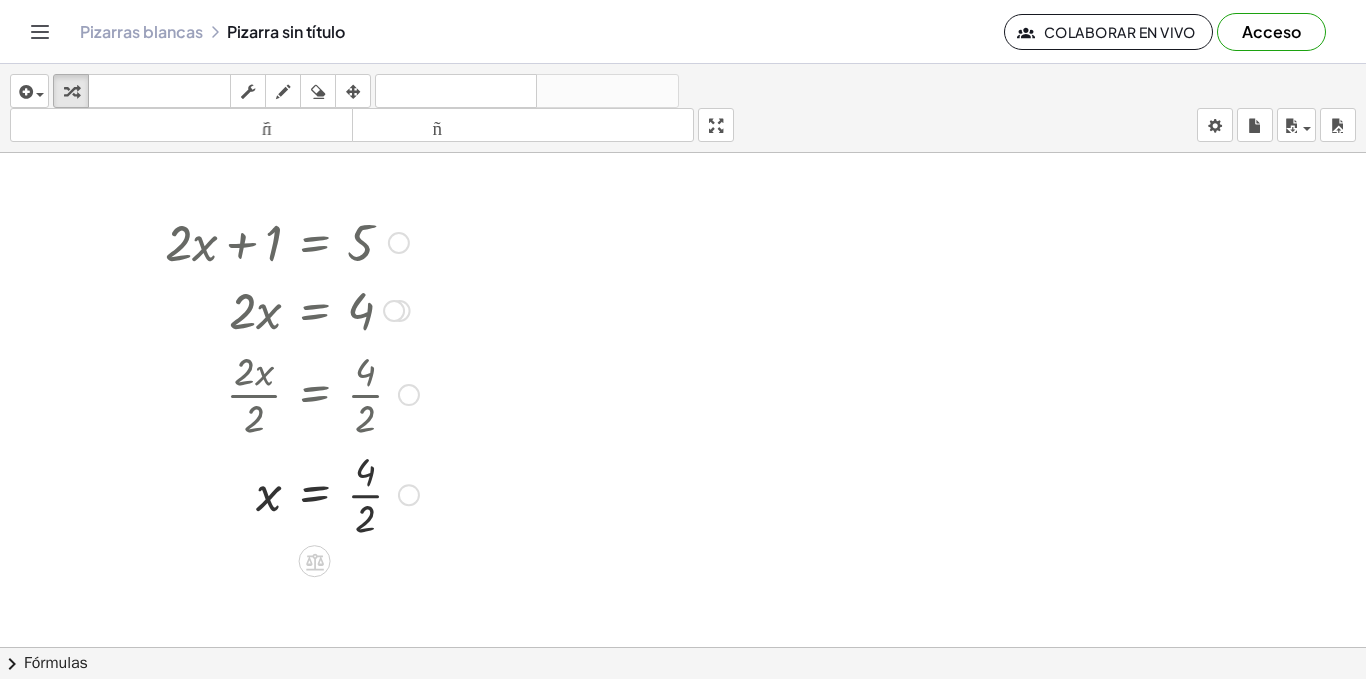 click at bounding box center [292, 493] 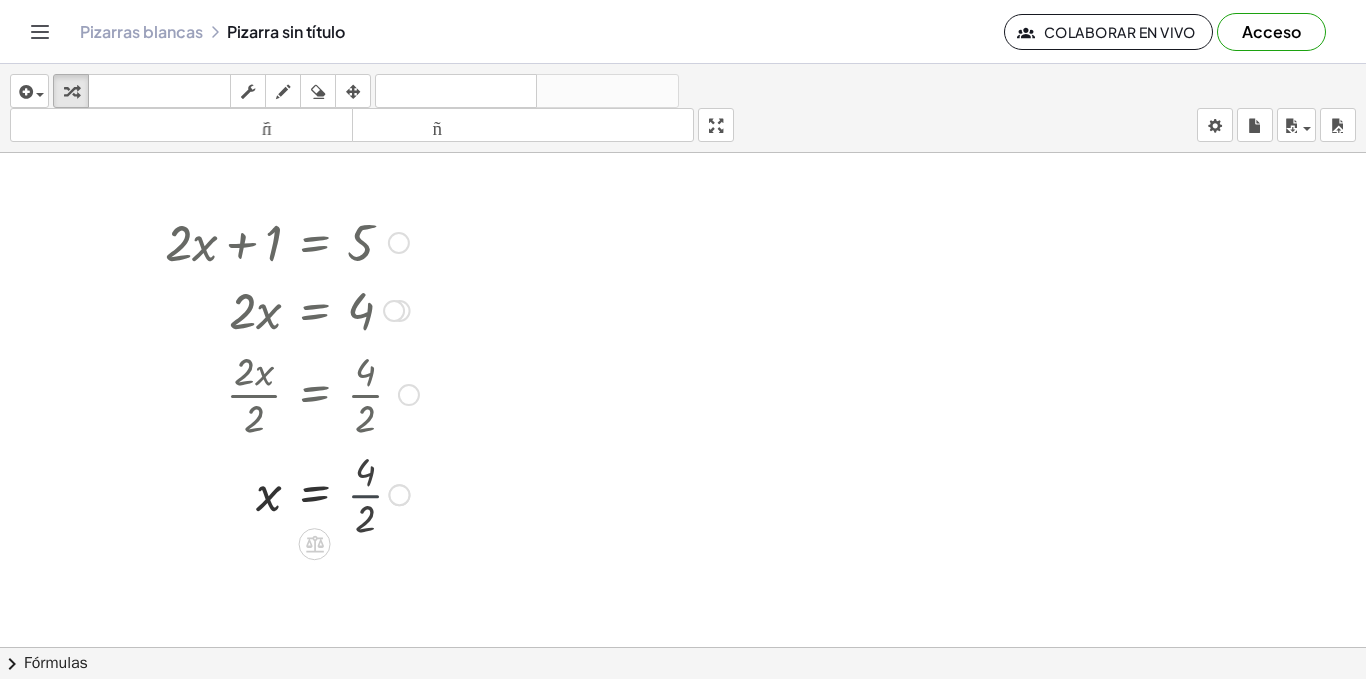 click at bounding box center [292, 493] 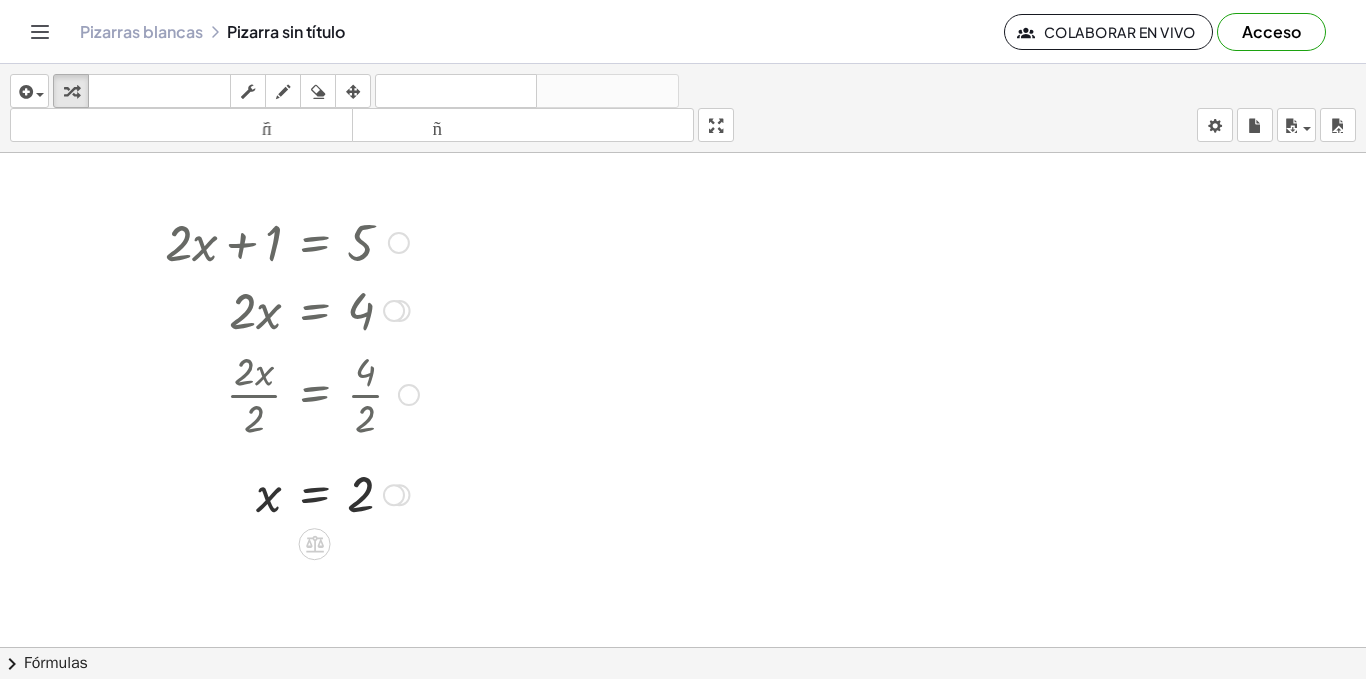 click at bounding box center [292, 493] 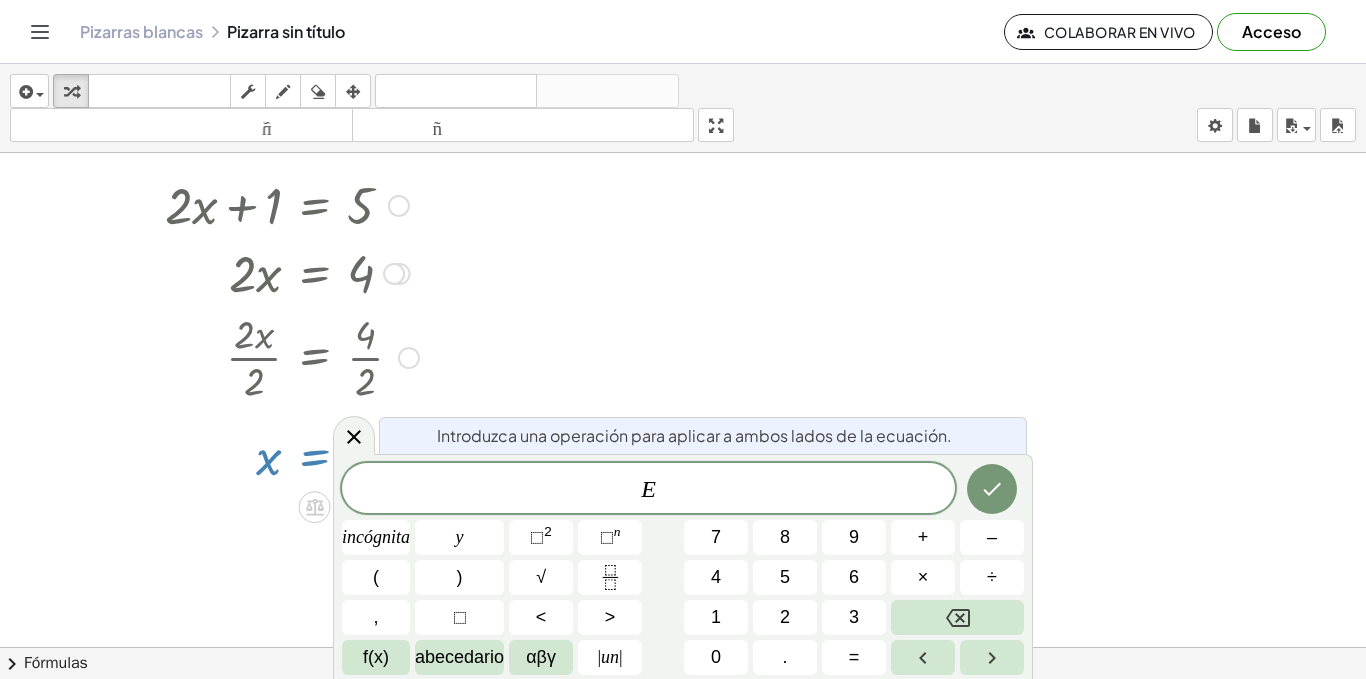 scroll, scrollTop: 39, scrollLeft: 0, axis: vertical 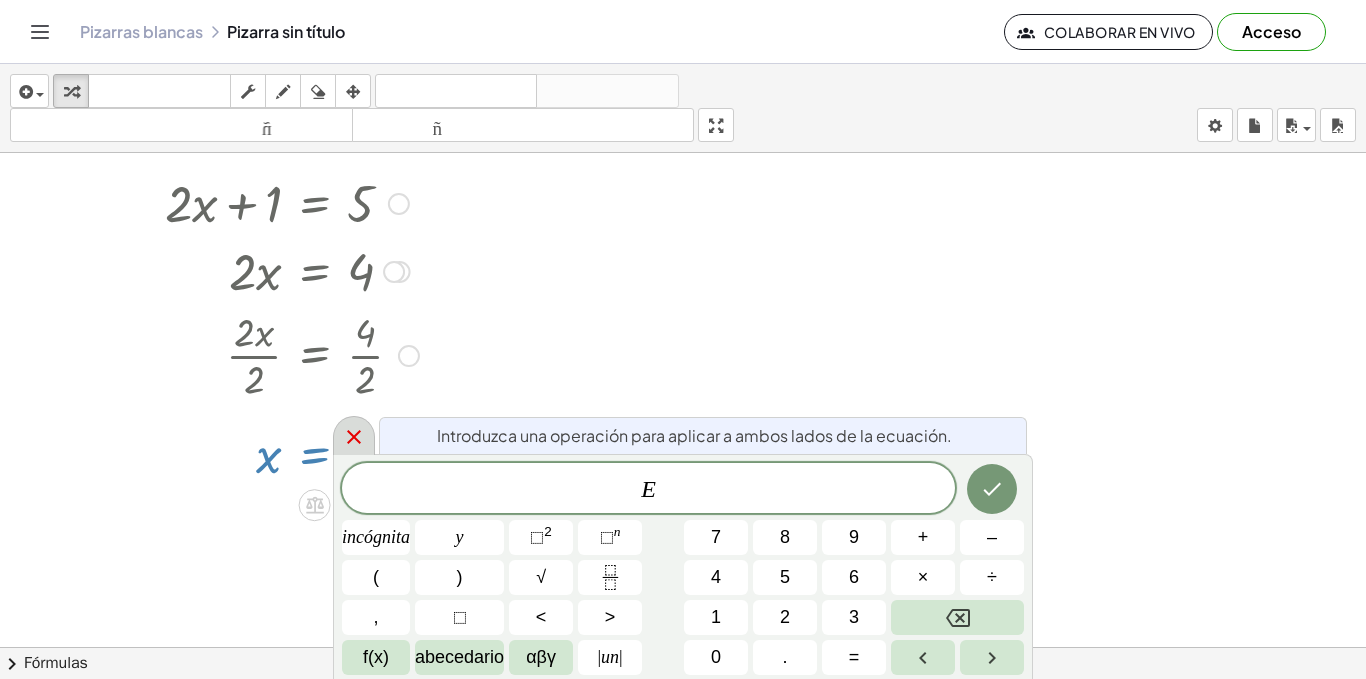 click 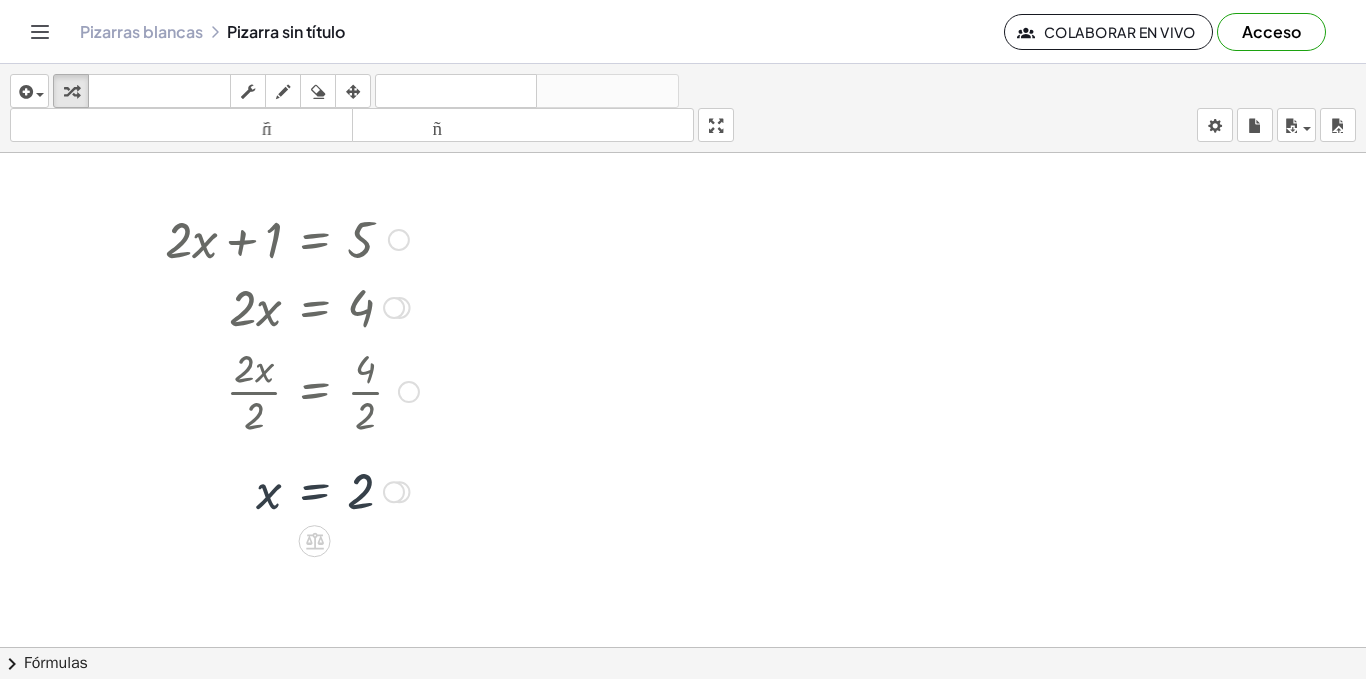 scroll, scrollTop: 0, scrollLeft: 0, axis: both 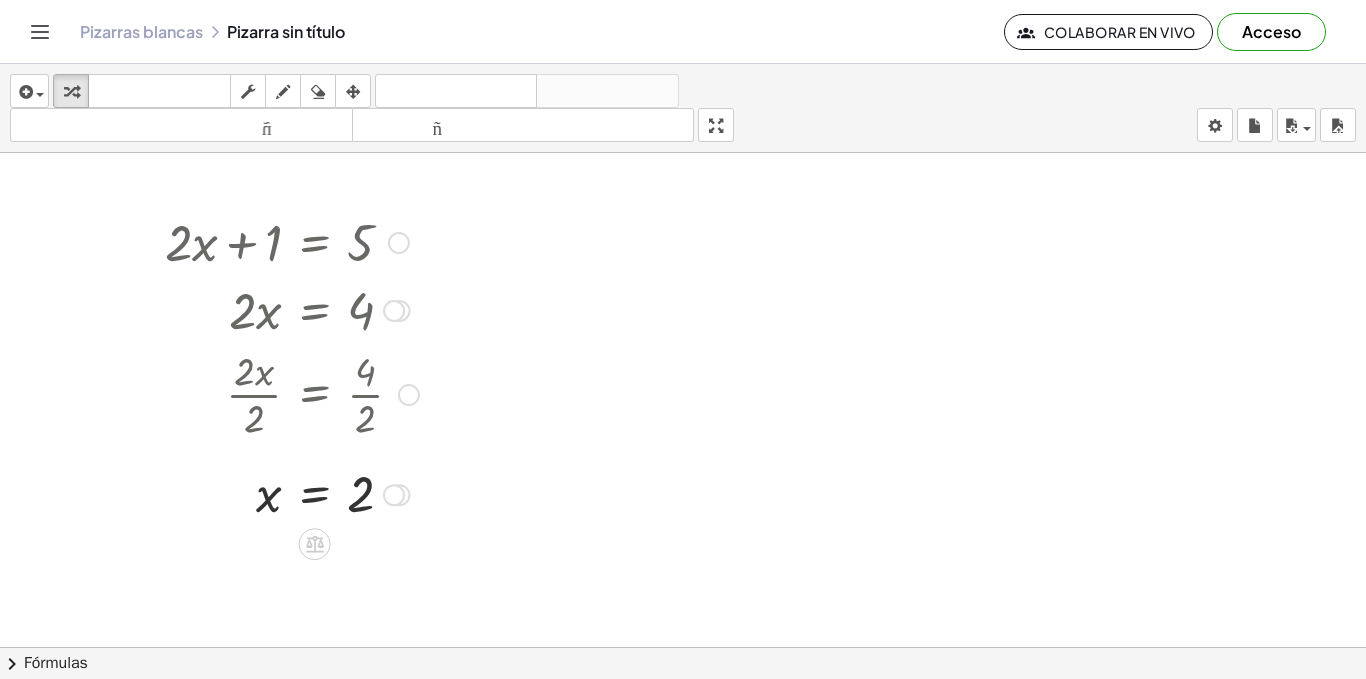 click at bounding box center (292, 241) 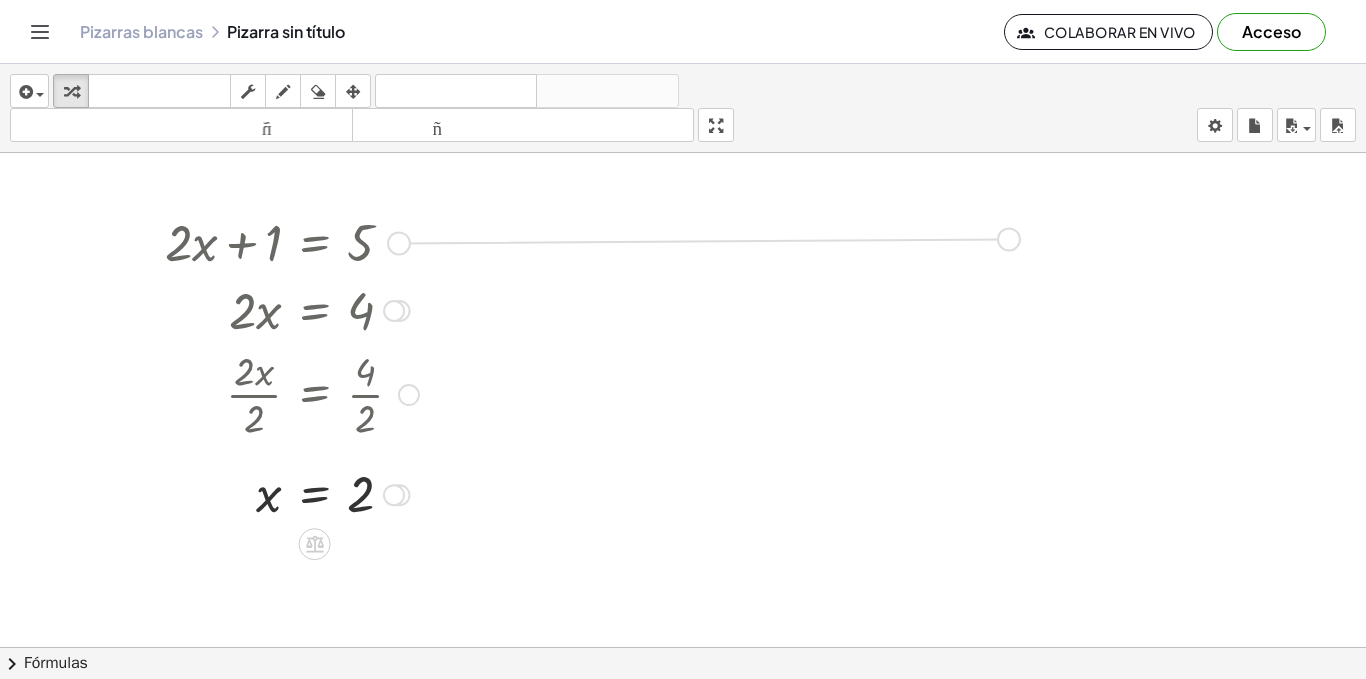 drag, startPoint x: 397, startPoint y: 242, endPoint x: 1008, endPoint y: 239, distance: 611.0074 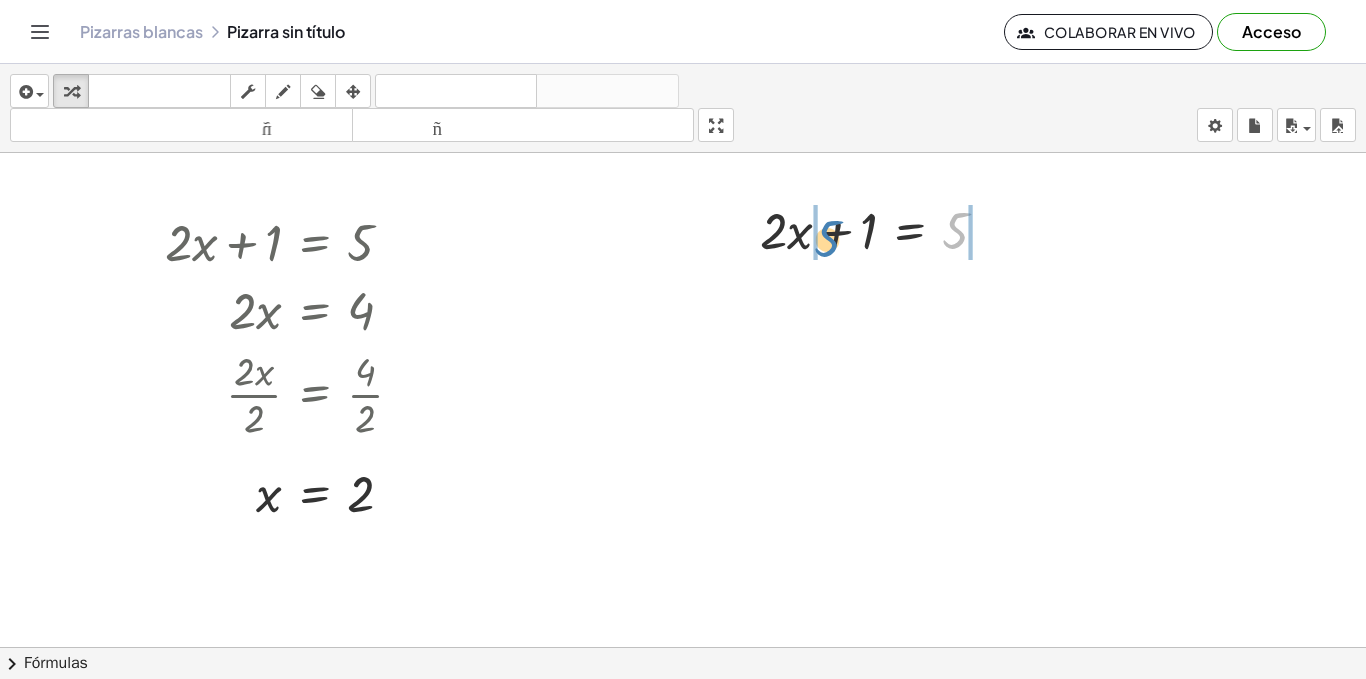 drag, startPoint x: 955, startPoint y: 228, endPoint x: 826, endPoint y: 236, distance: 129.24782 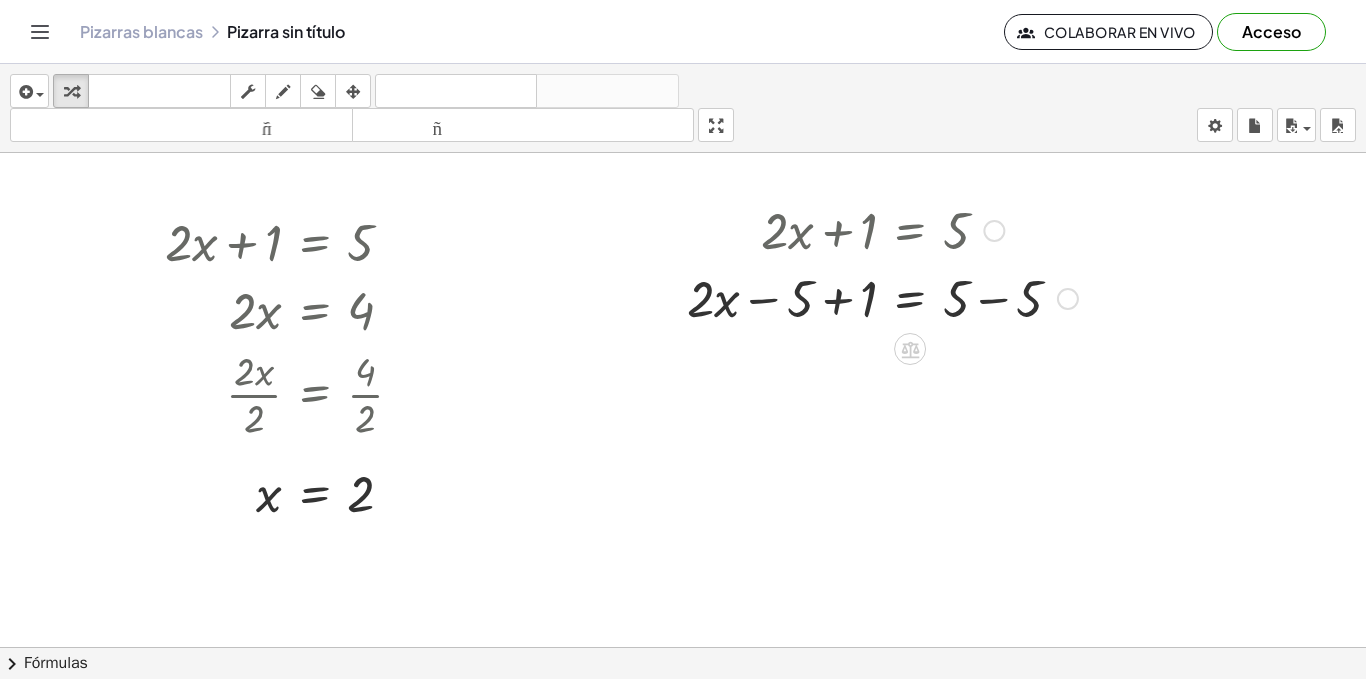 click at bounding box center (882, 297) 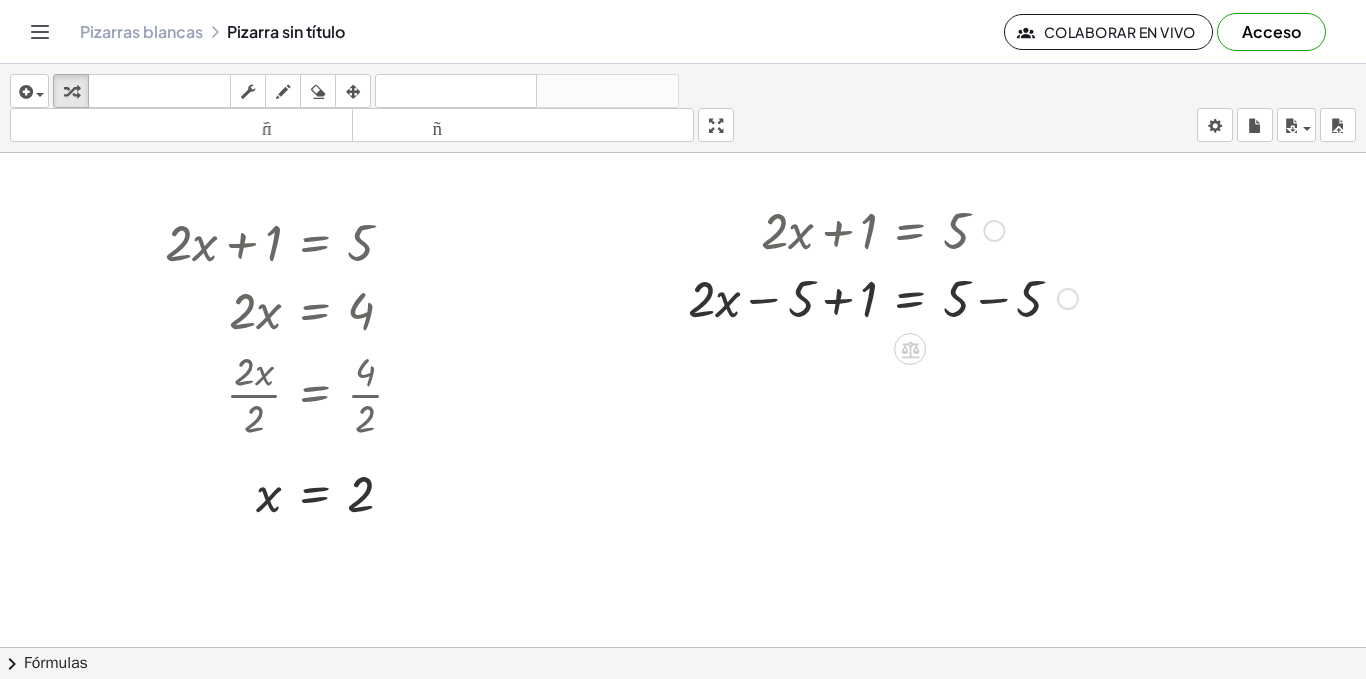 click at bounding box center [882, 297] 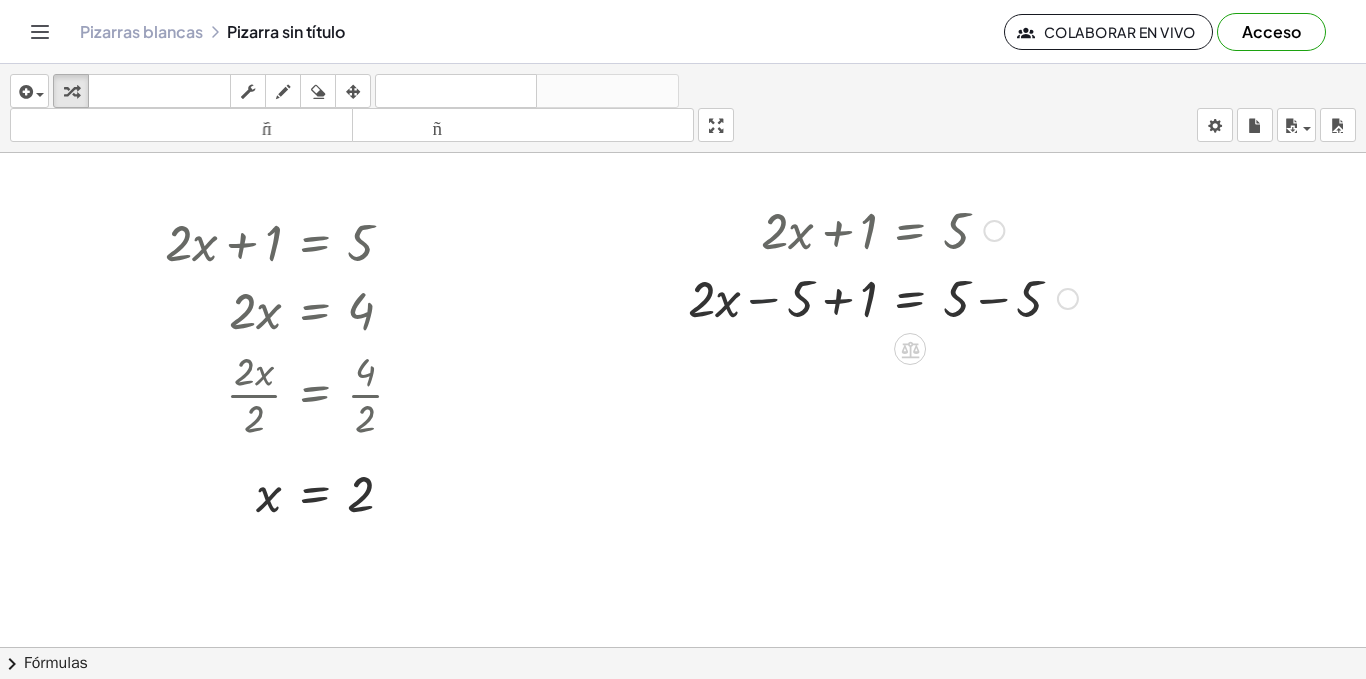 click at bounding box center [882, 297] 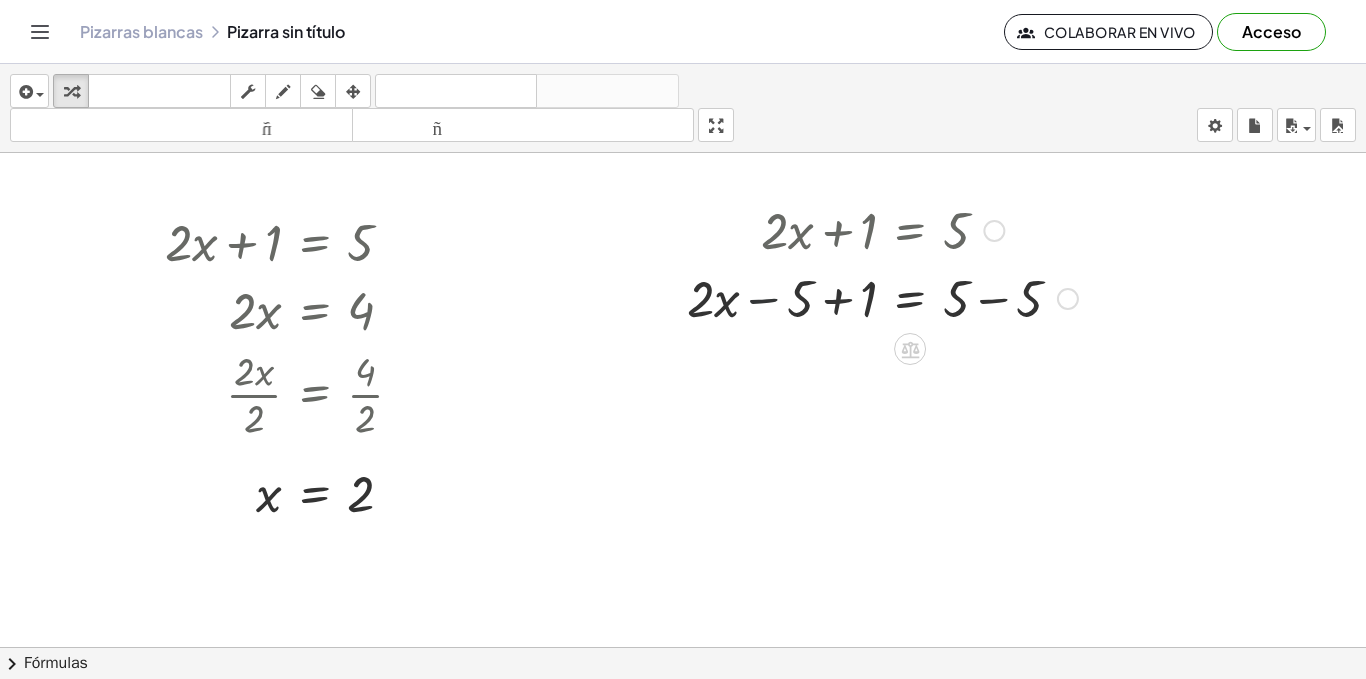 click at bounding box center [882, 297] 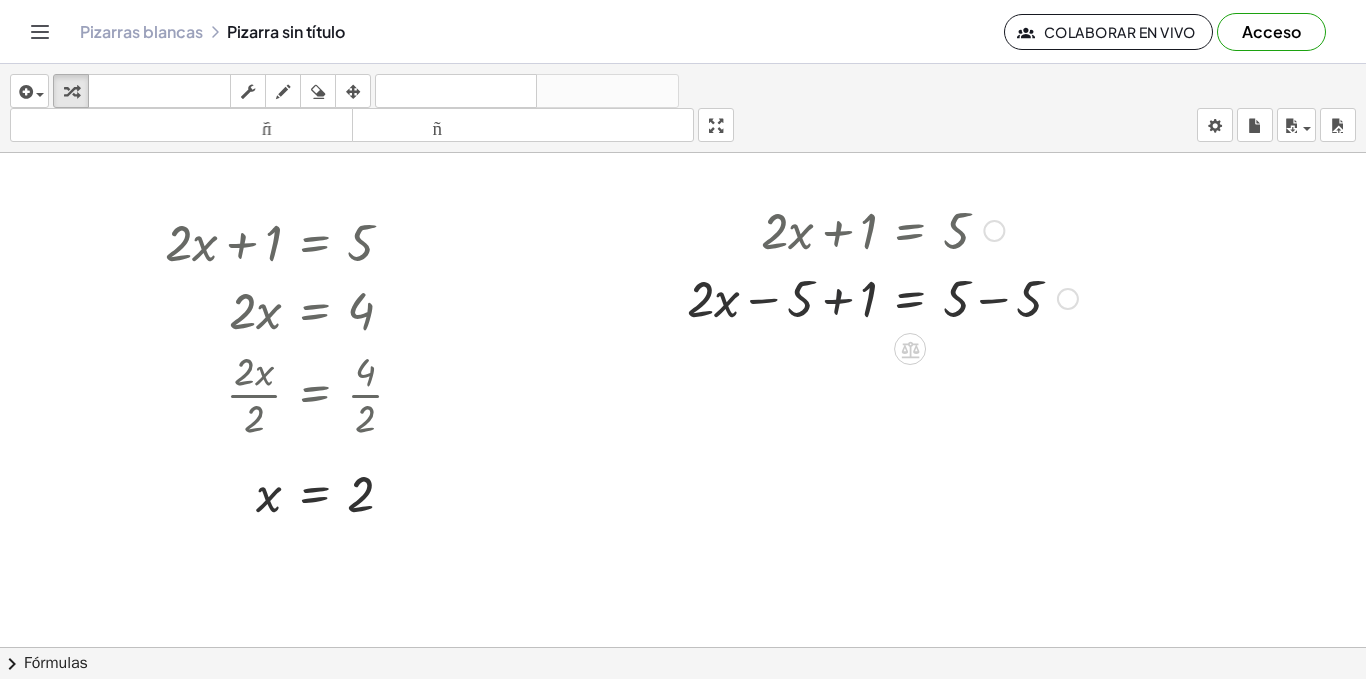 click at bounding box center [882, 297] 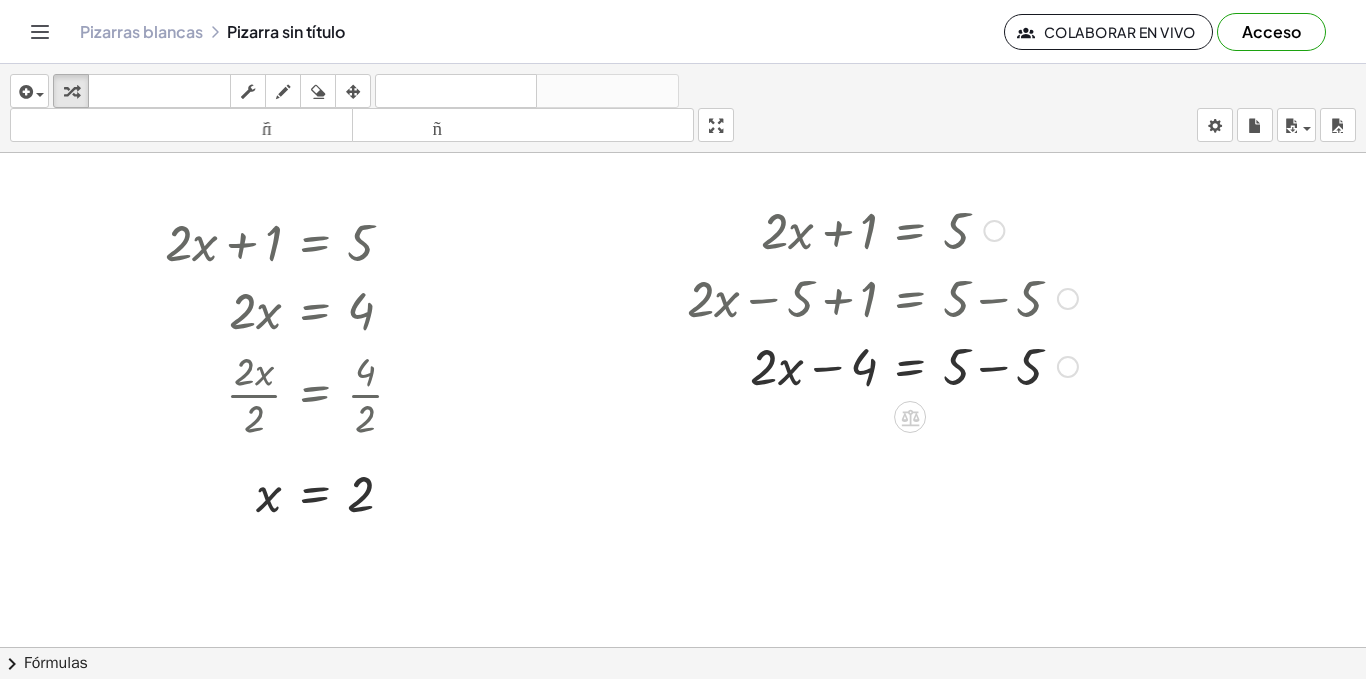 click at bounding box center [882, 365] 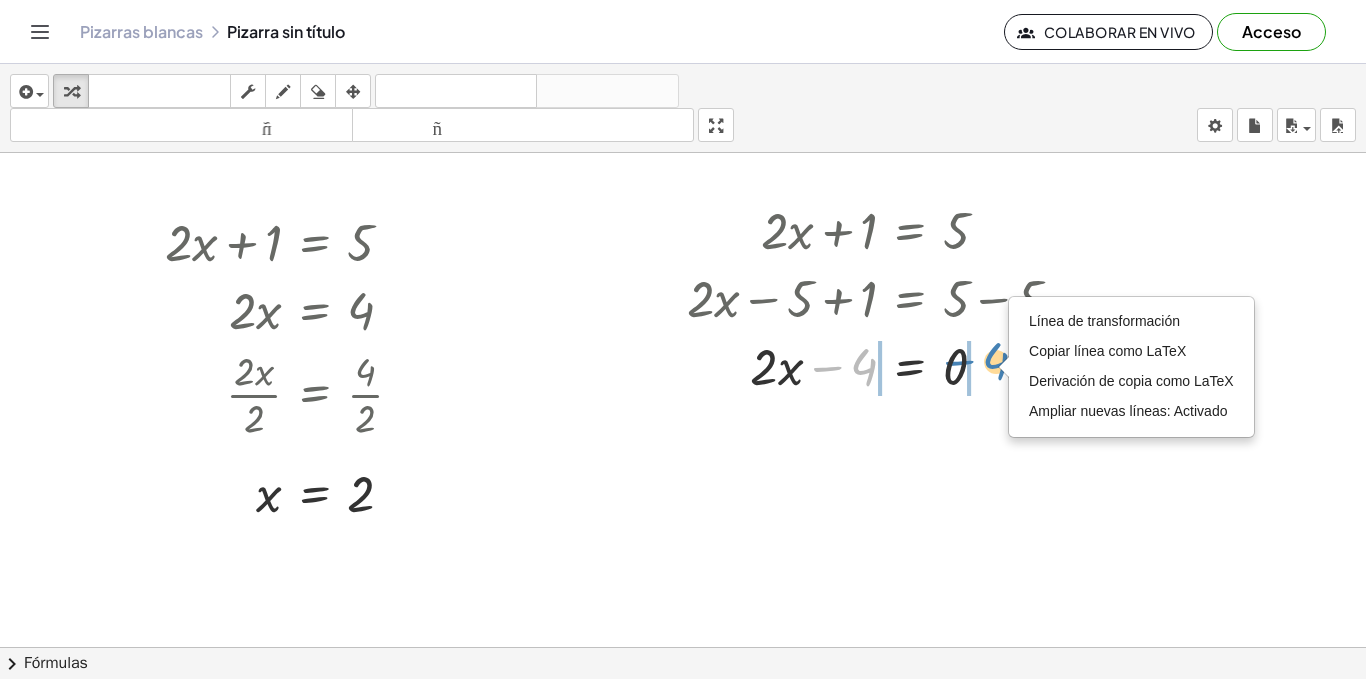 drag, startPoint x: 857, startPoint y: 373, endPoint x: 990, endPoint y: 366, distance: 133.18408 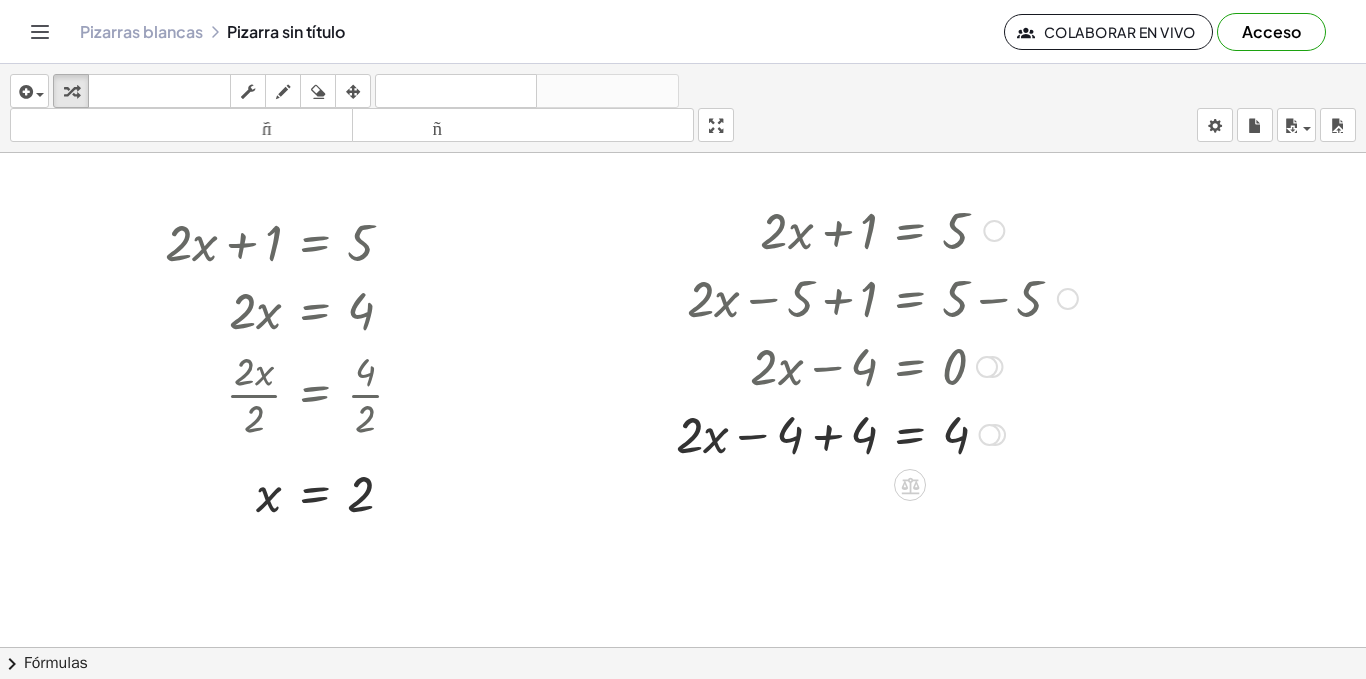 click at bounding box center (877, 433) 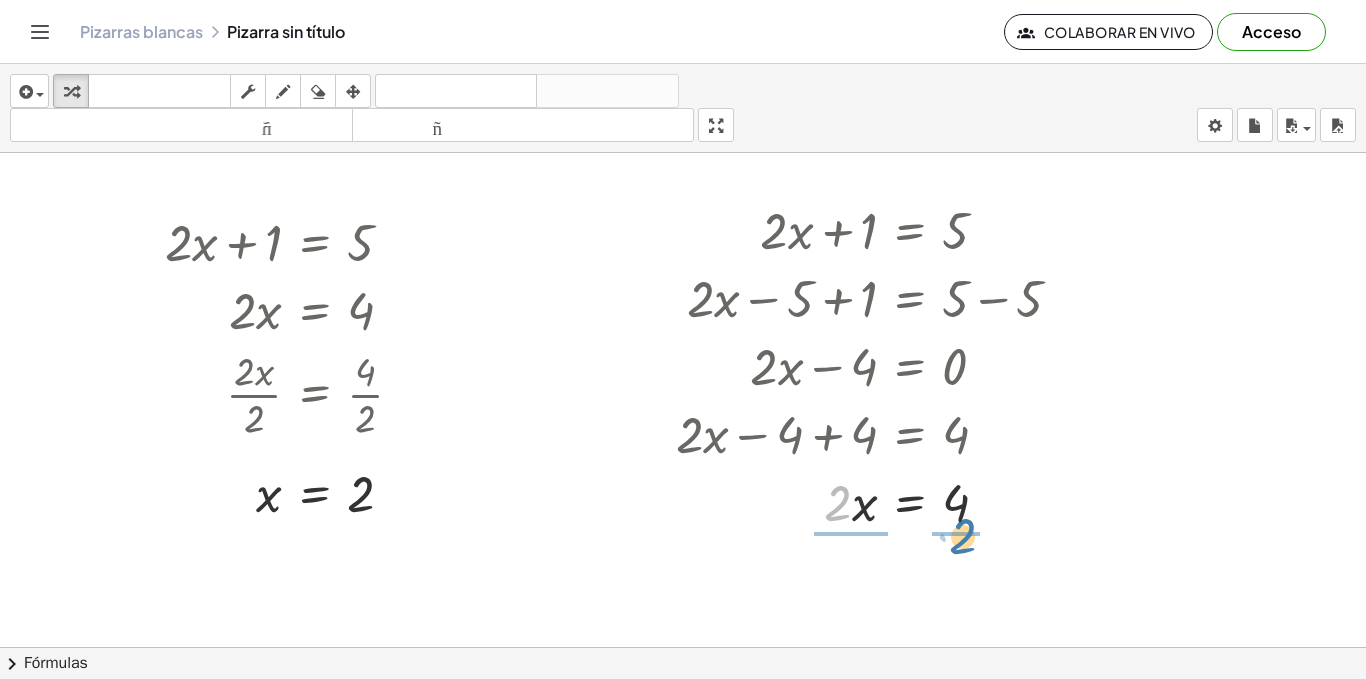drag, startPoint x: 839, startPoint y: 505, endPoint x: 966, endPoint y: 538, distance: 131.21738 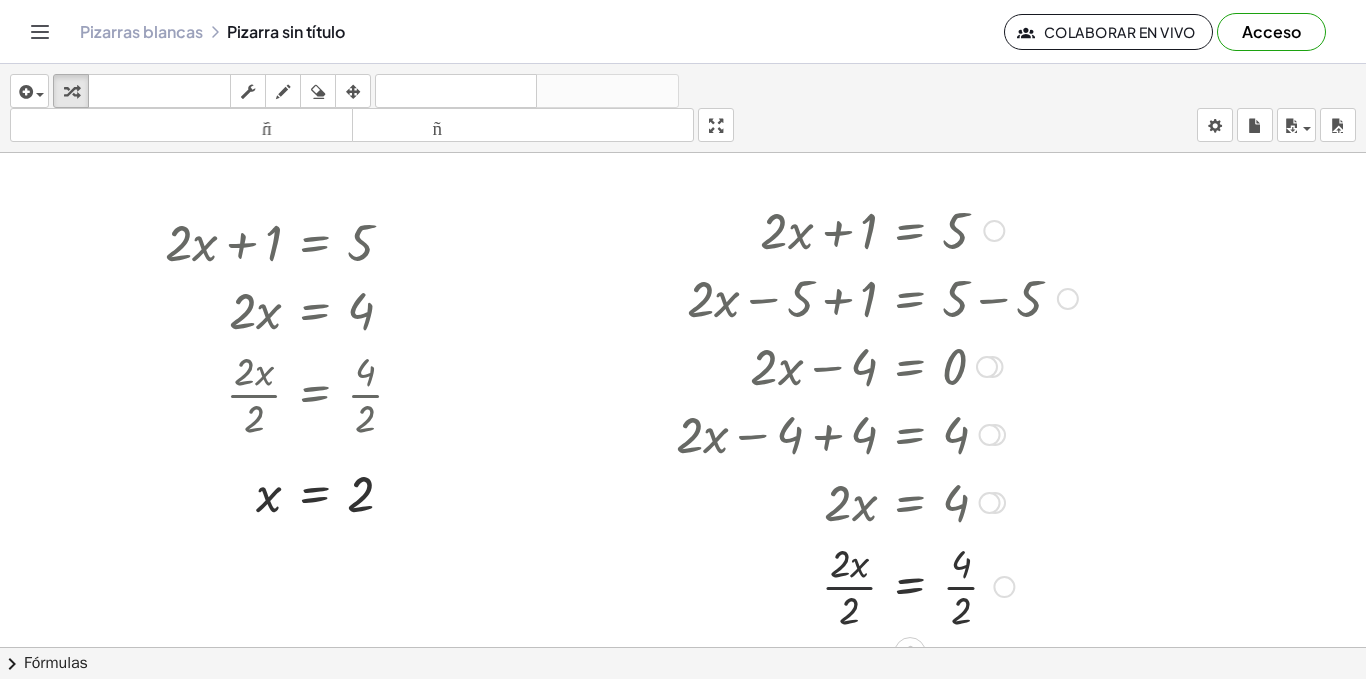 click at bounding box center (877, 585) 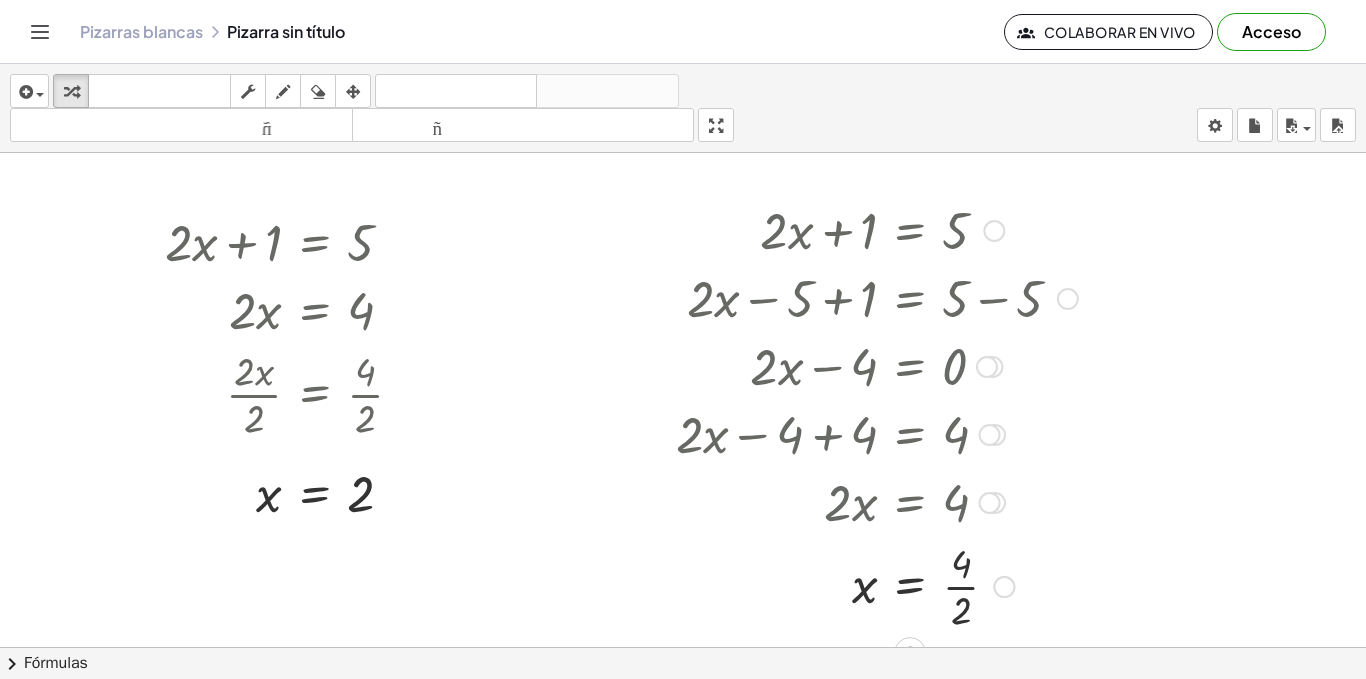 click at bounding box center (877, 585) 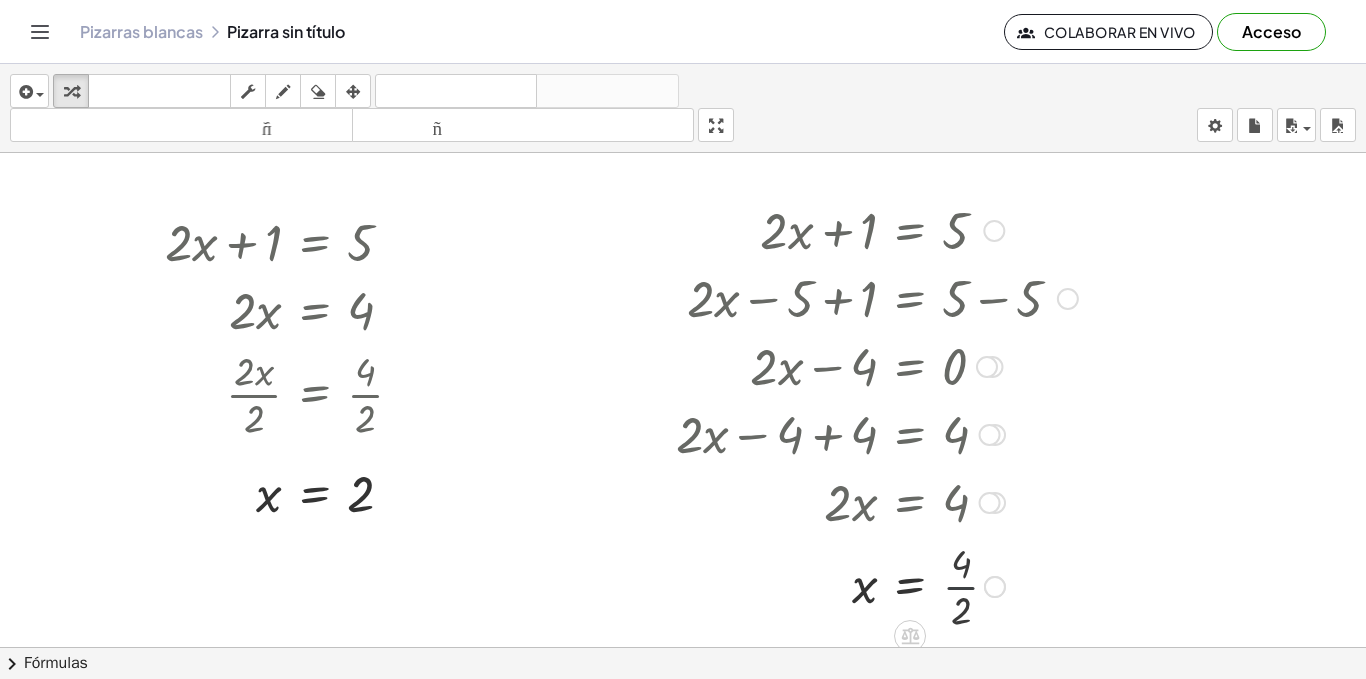 click at bounding box center [877, 585] 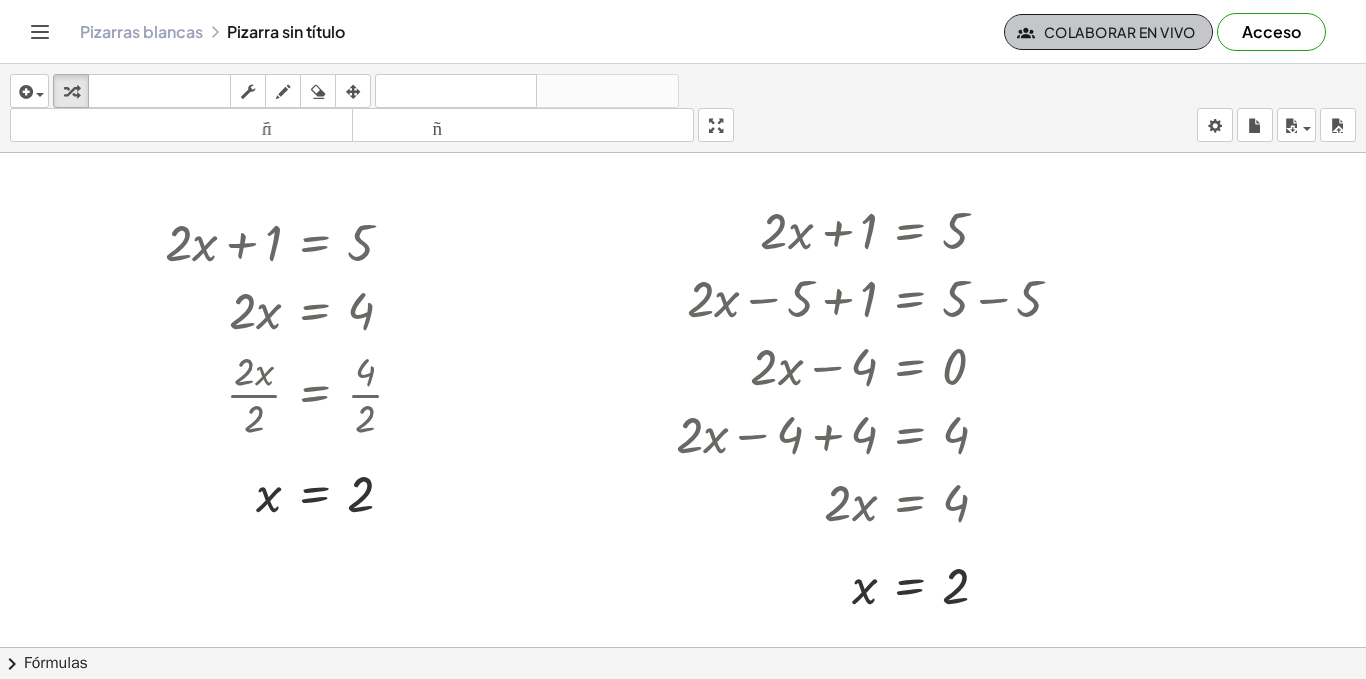 click on "Colaborar en vivo" at bounding box center [1120, 32] 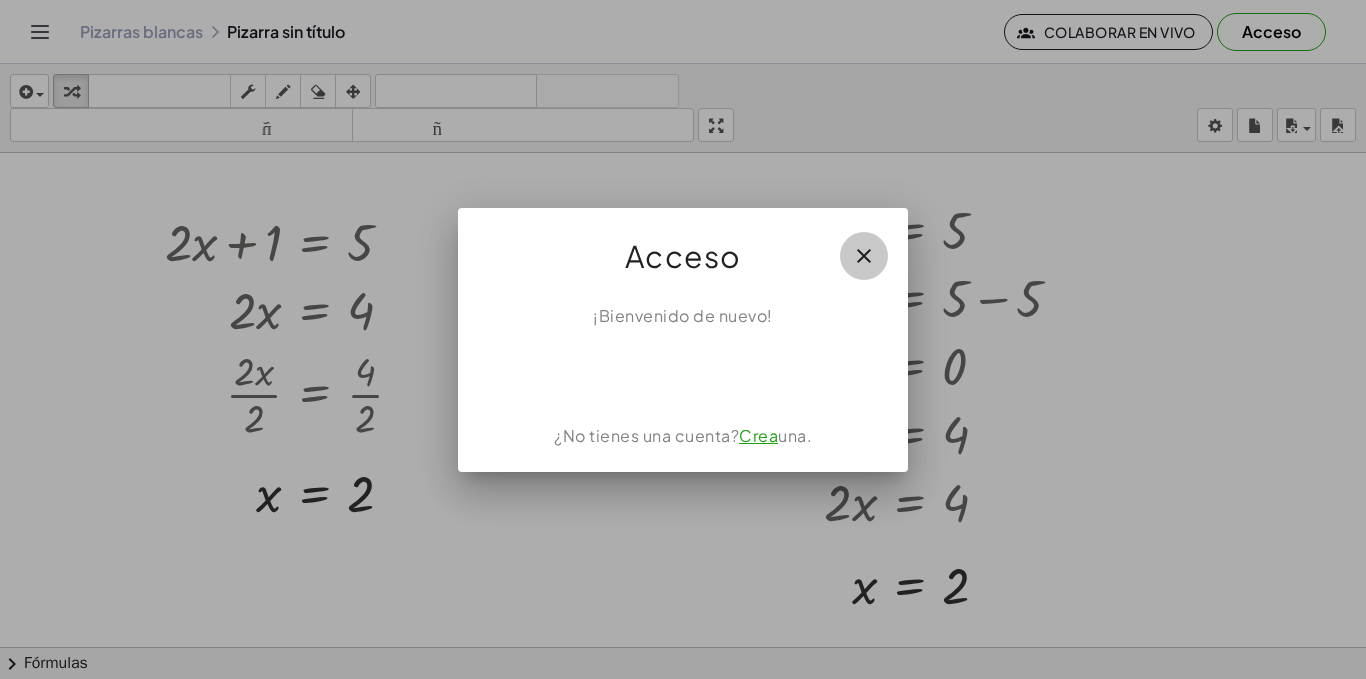 click 